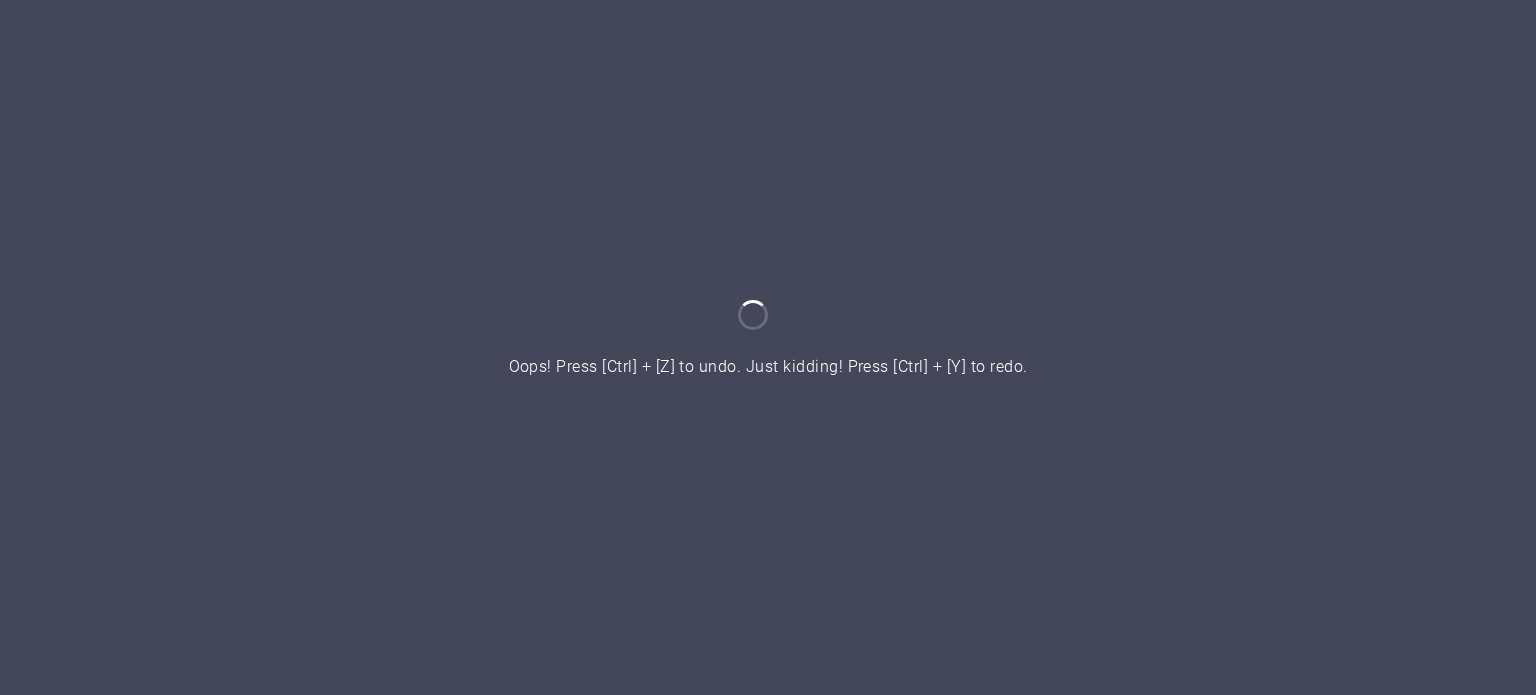 scroll, scrollTop: 0, scrollLeft: 0, axis: both 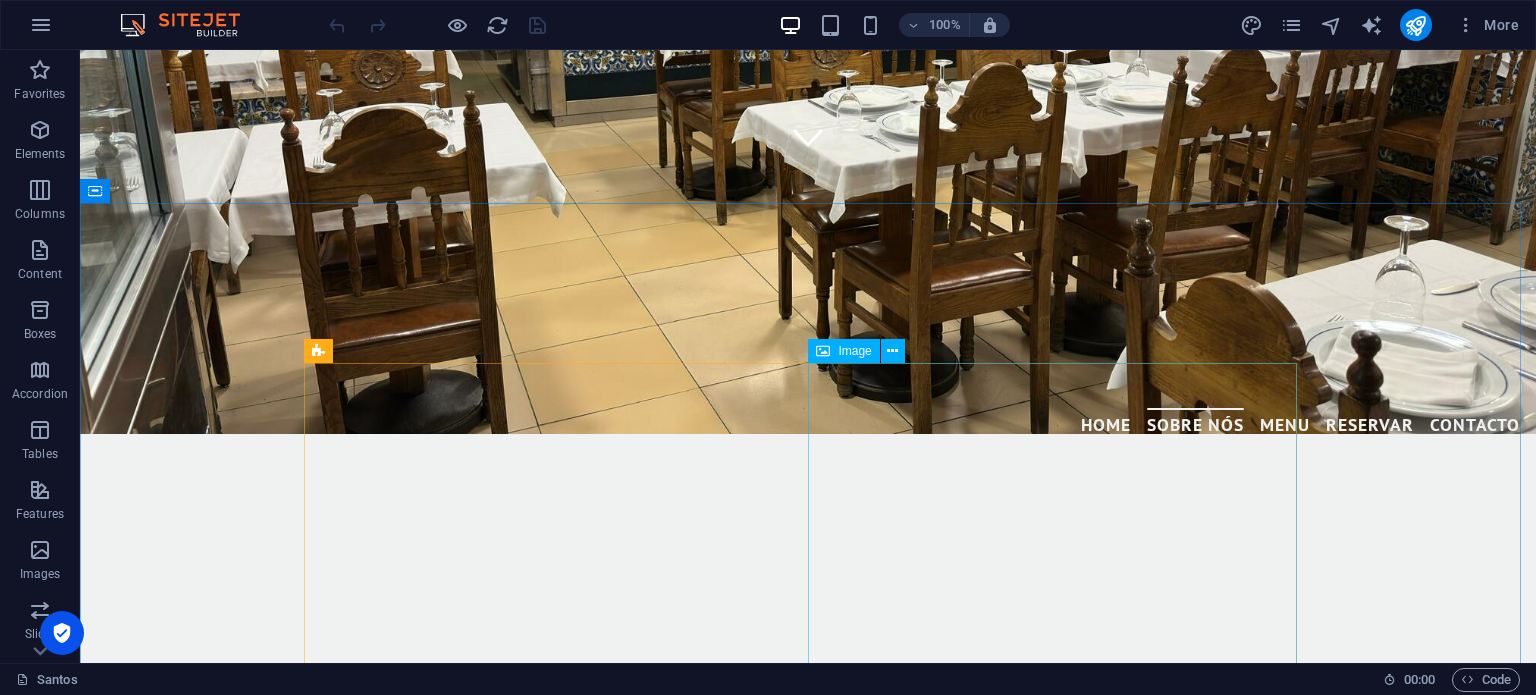 click on "Image" at bounding box center [854, 351] 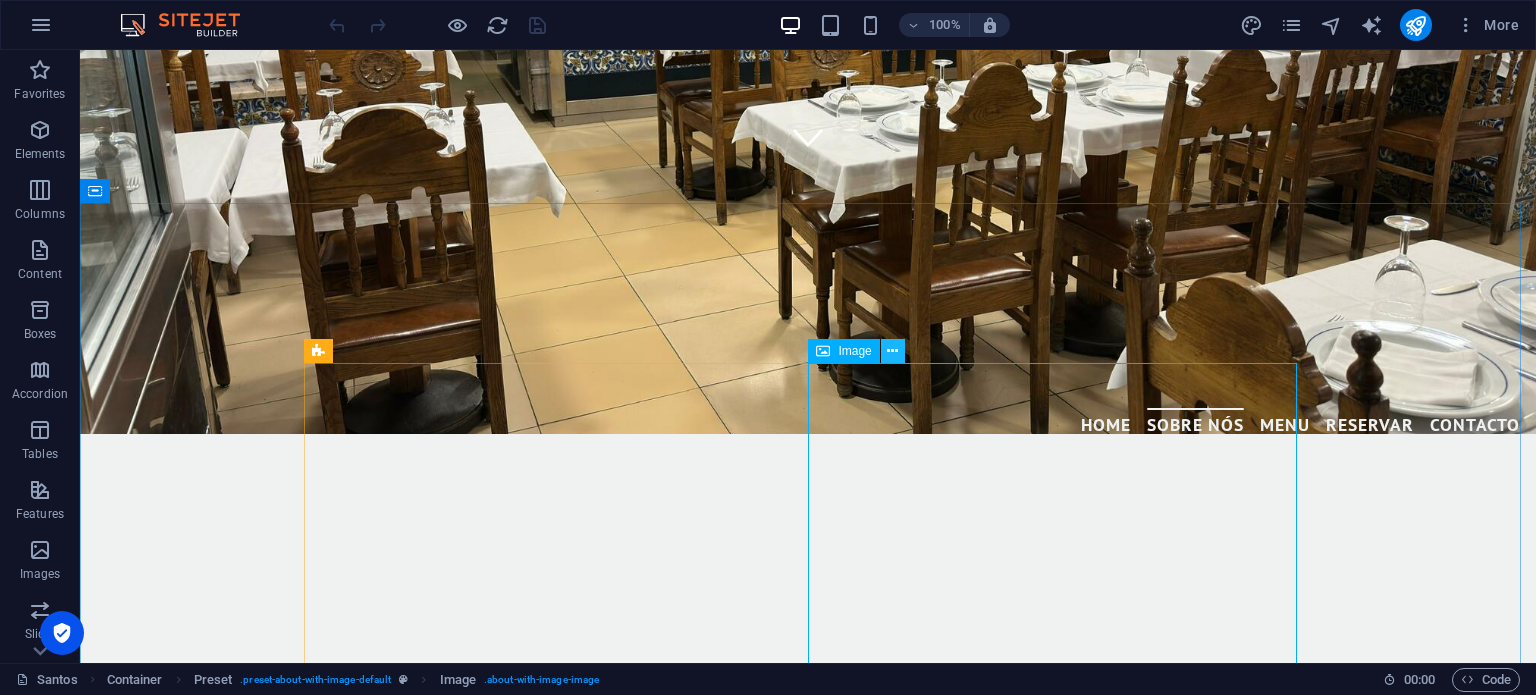 click at bounding box center (893, 351) 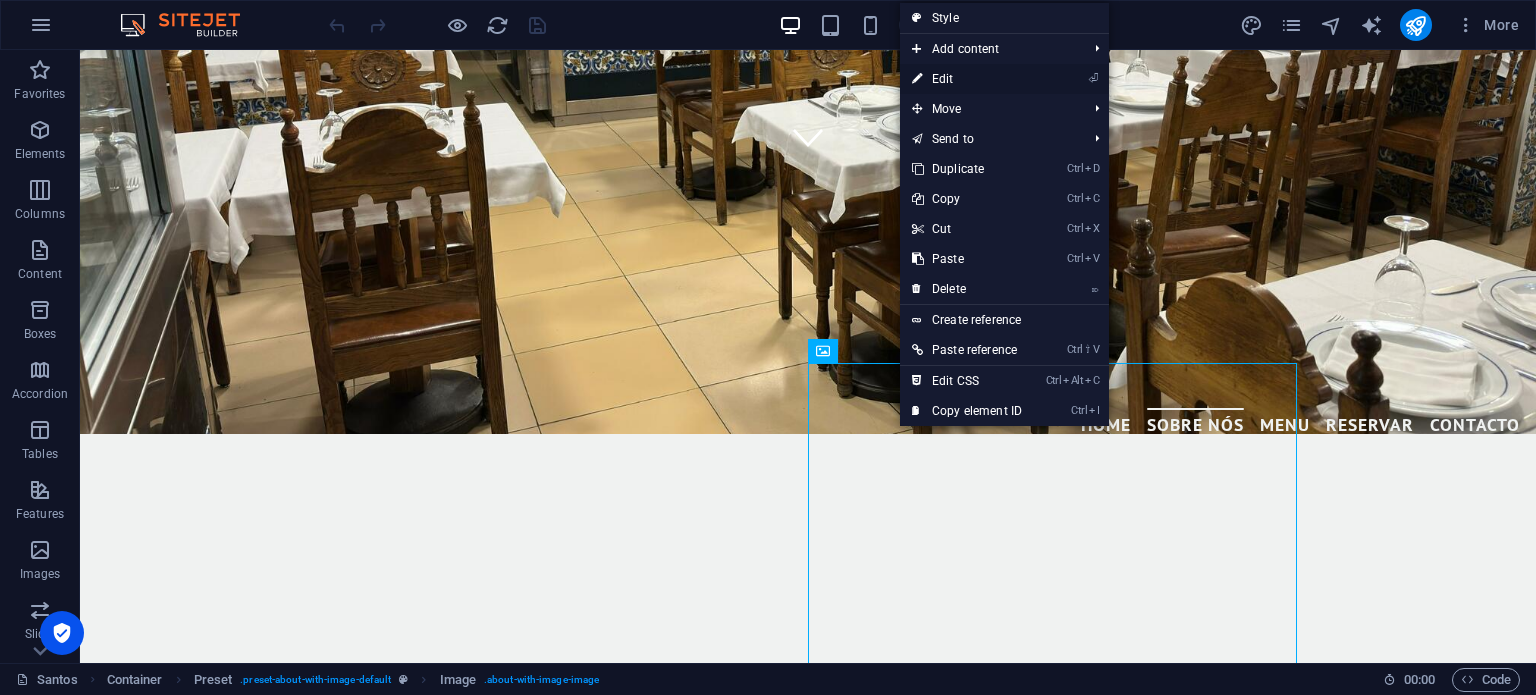 click on "⏎  Edit" at bounding box center [967, 79] 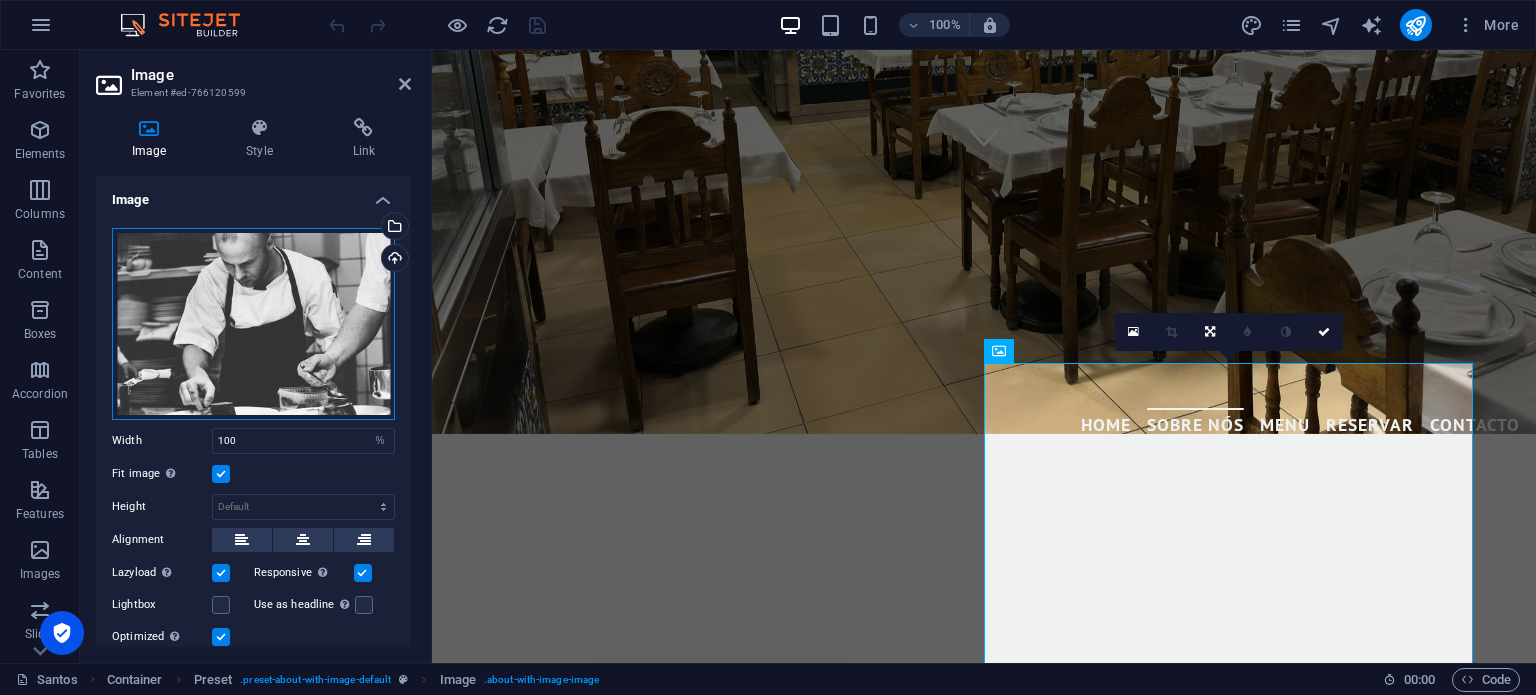 click on "Drag files here, click to choose files or select files from Files or our free stock photos & videos" at bounding box center [253, 324] 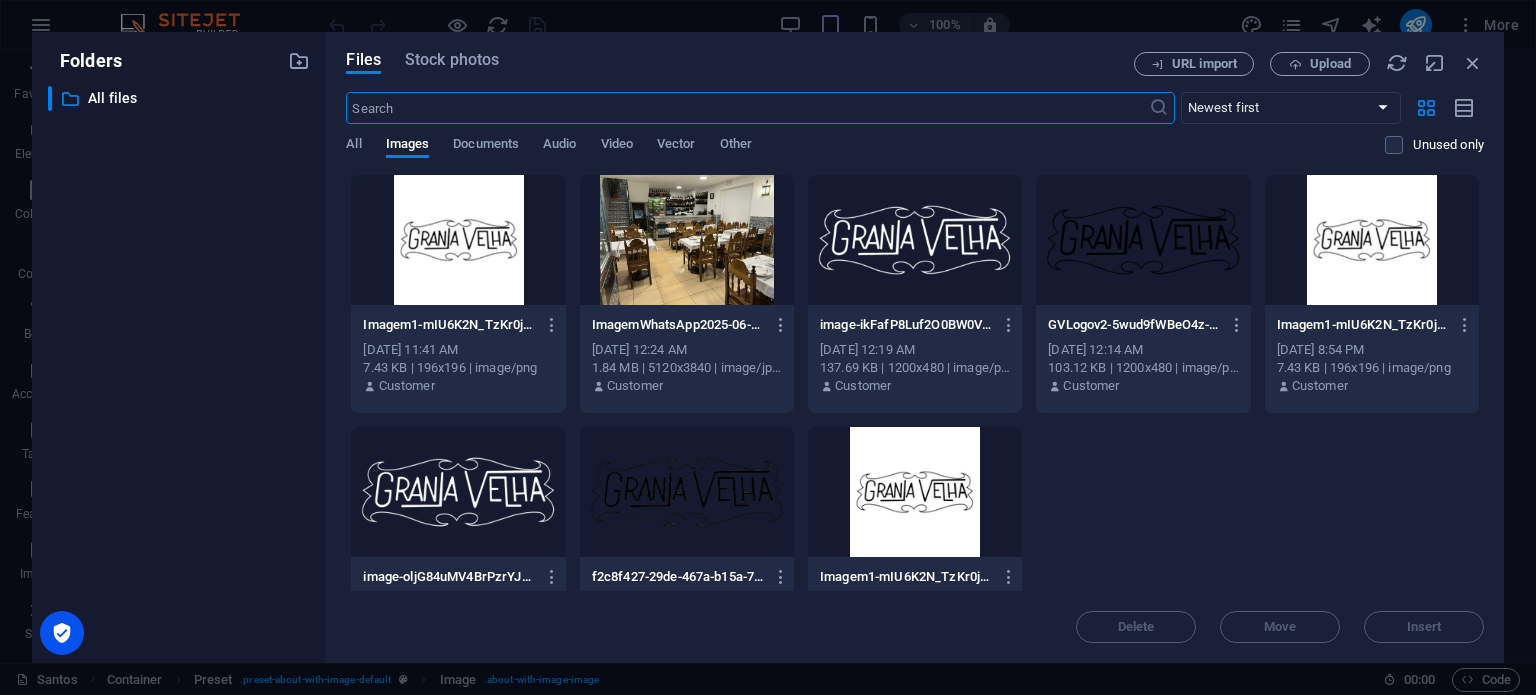 scroll, scrollTop: 1289, scrollLeft: 0, axis: vertical 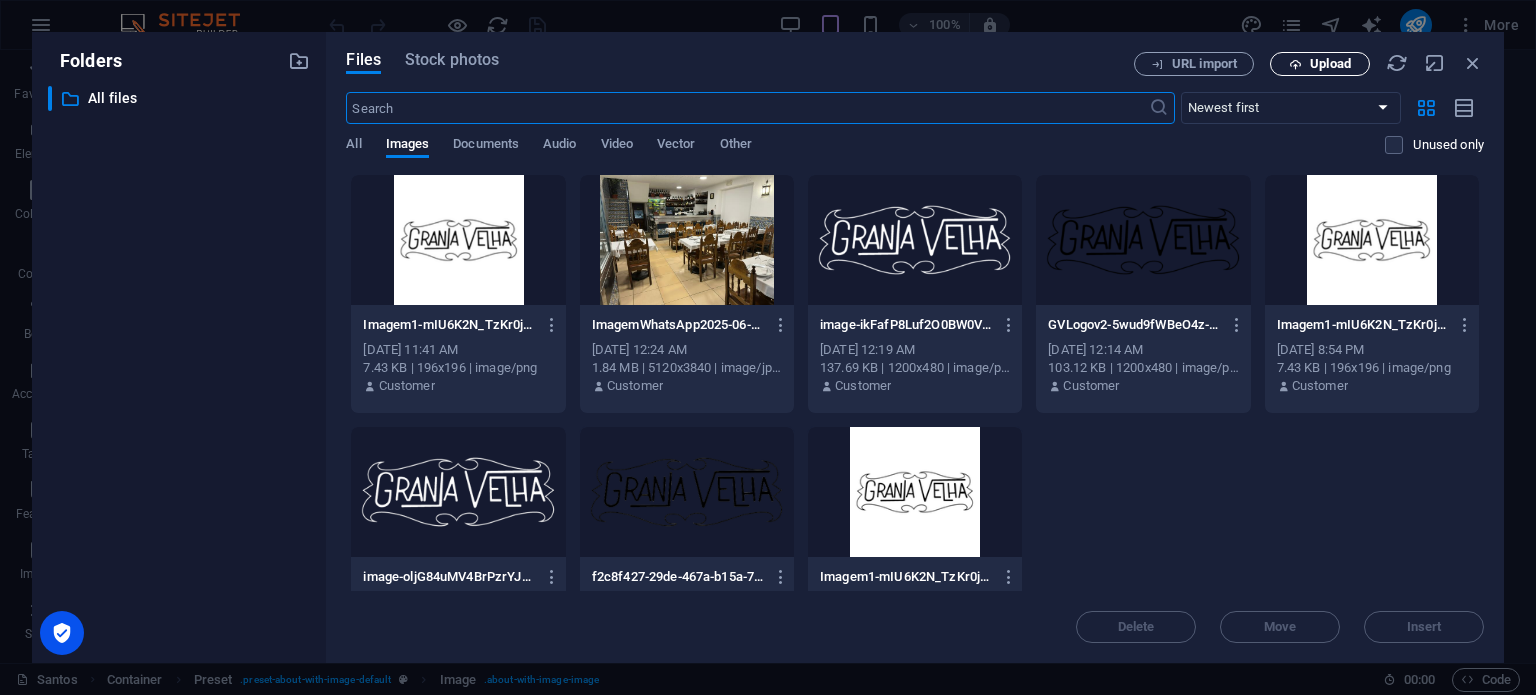 click on "Upload" at bounding box center [1330, 64] 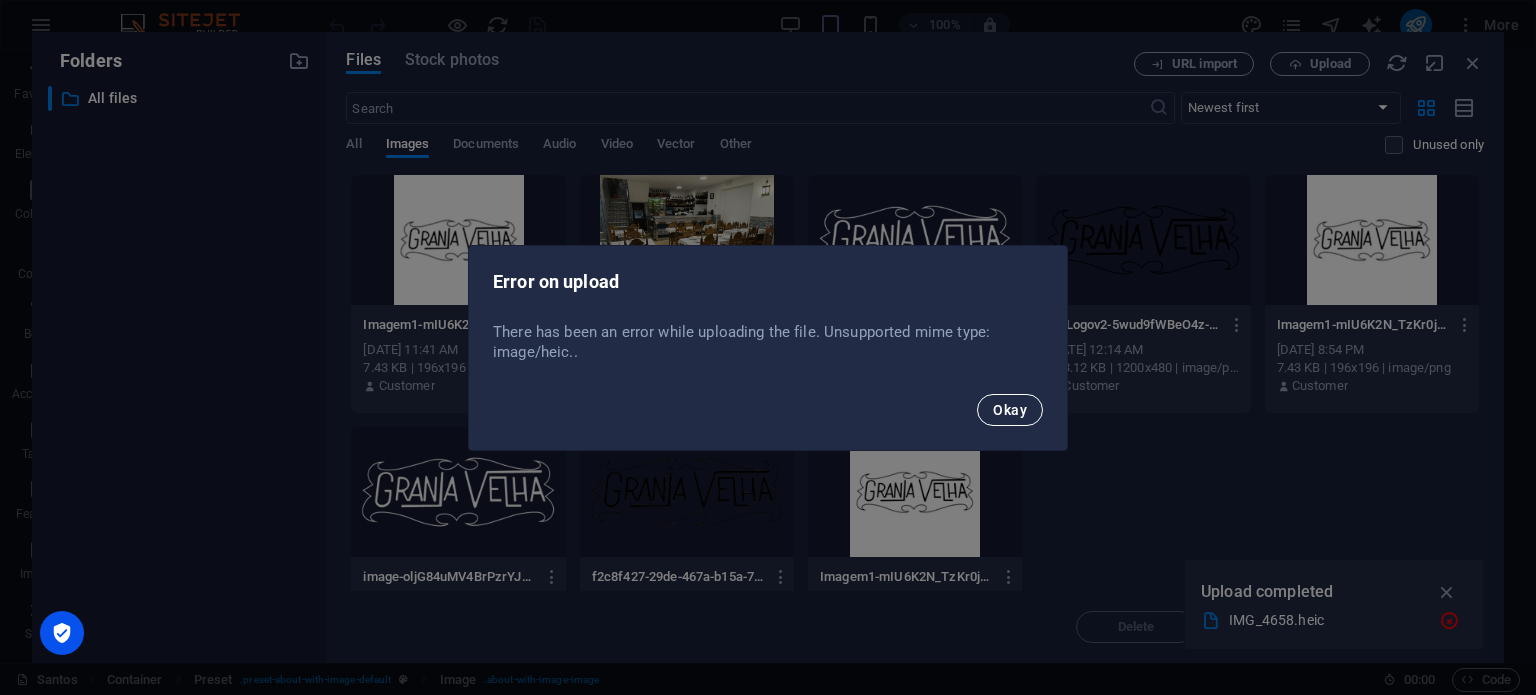 click on "Okay" at bounding box center [1010, 410] 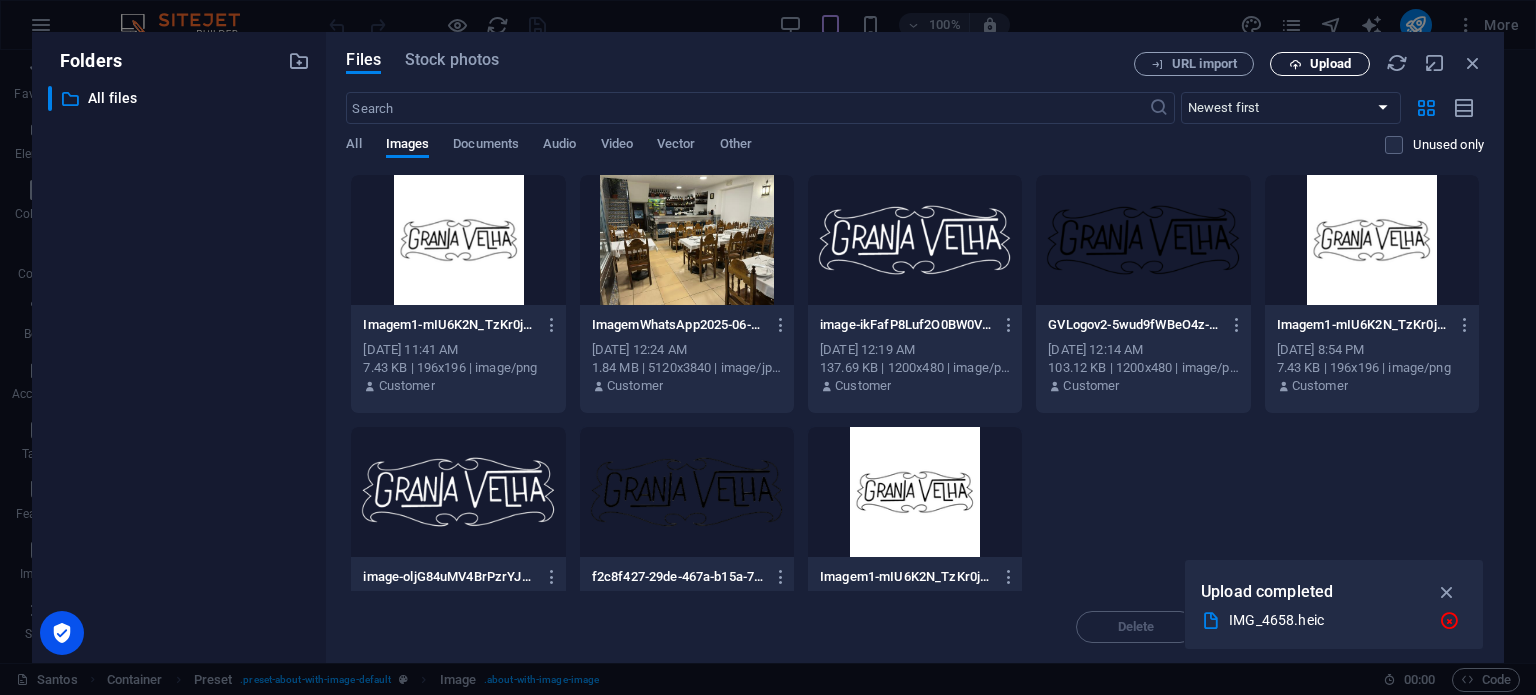 click on "Upload" at bounding box center (1320, 64) 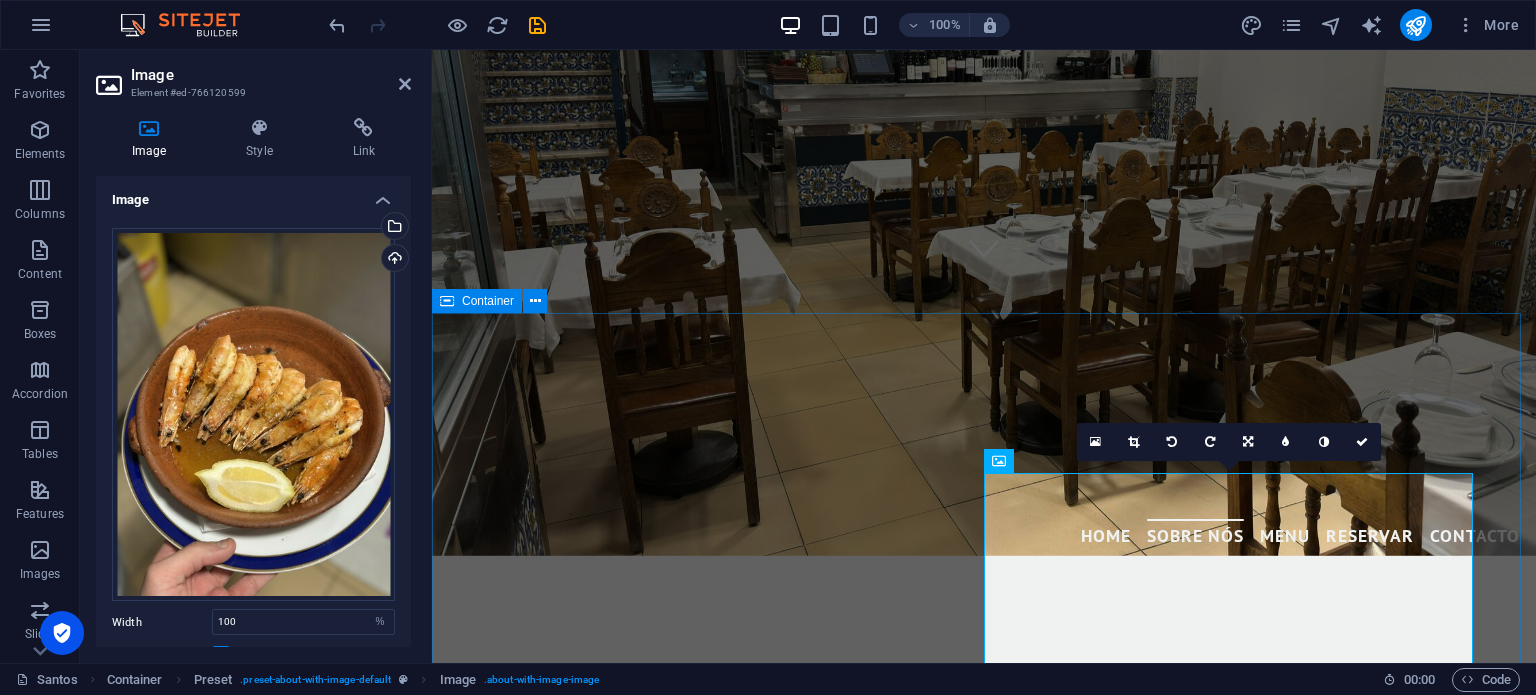scroll, scrollTop: 689, scrollLeft: 0, axis: vertical 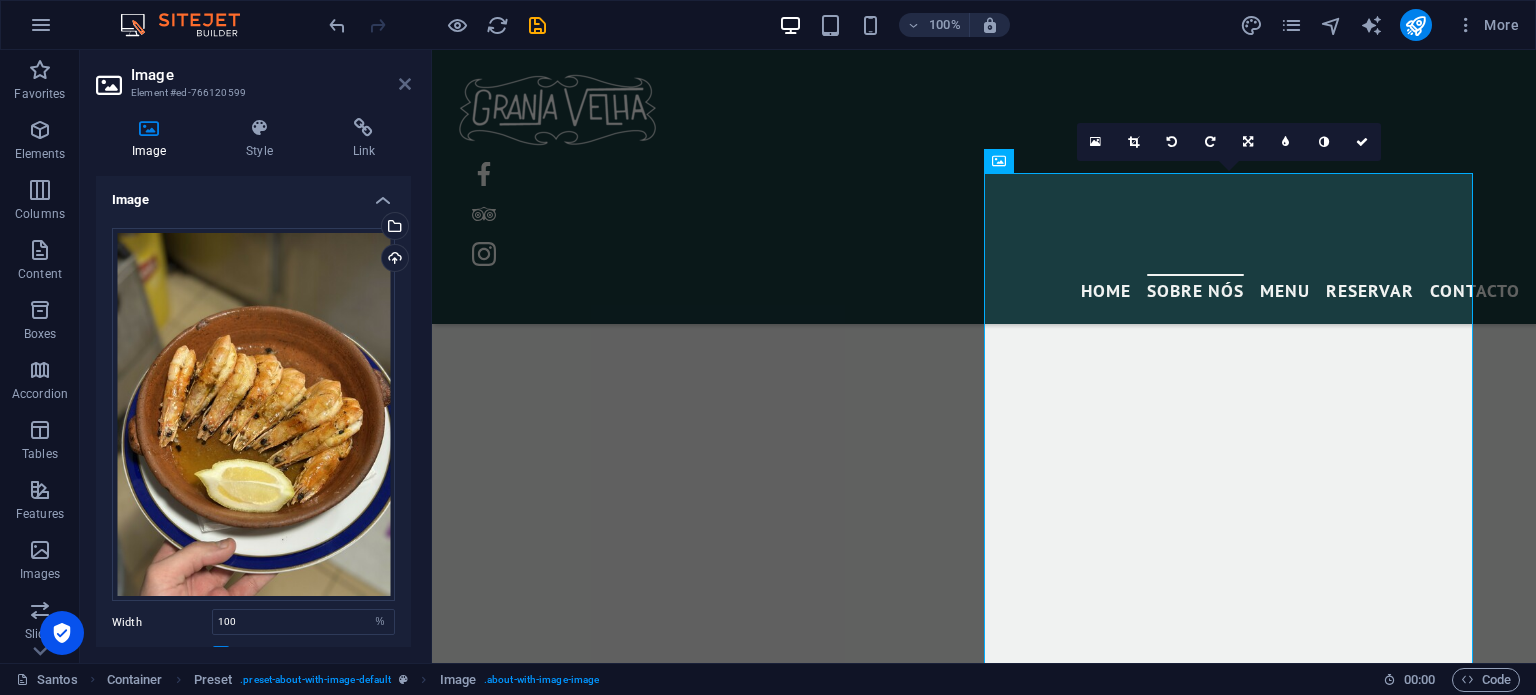 click at bounding box center (405, 84) 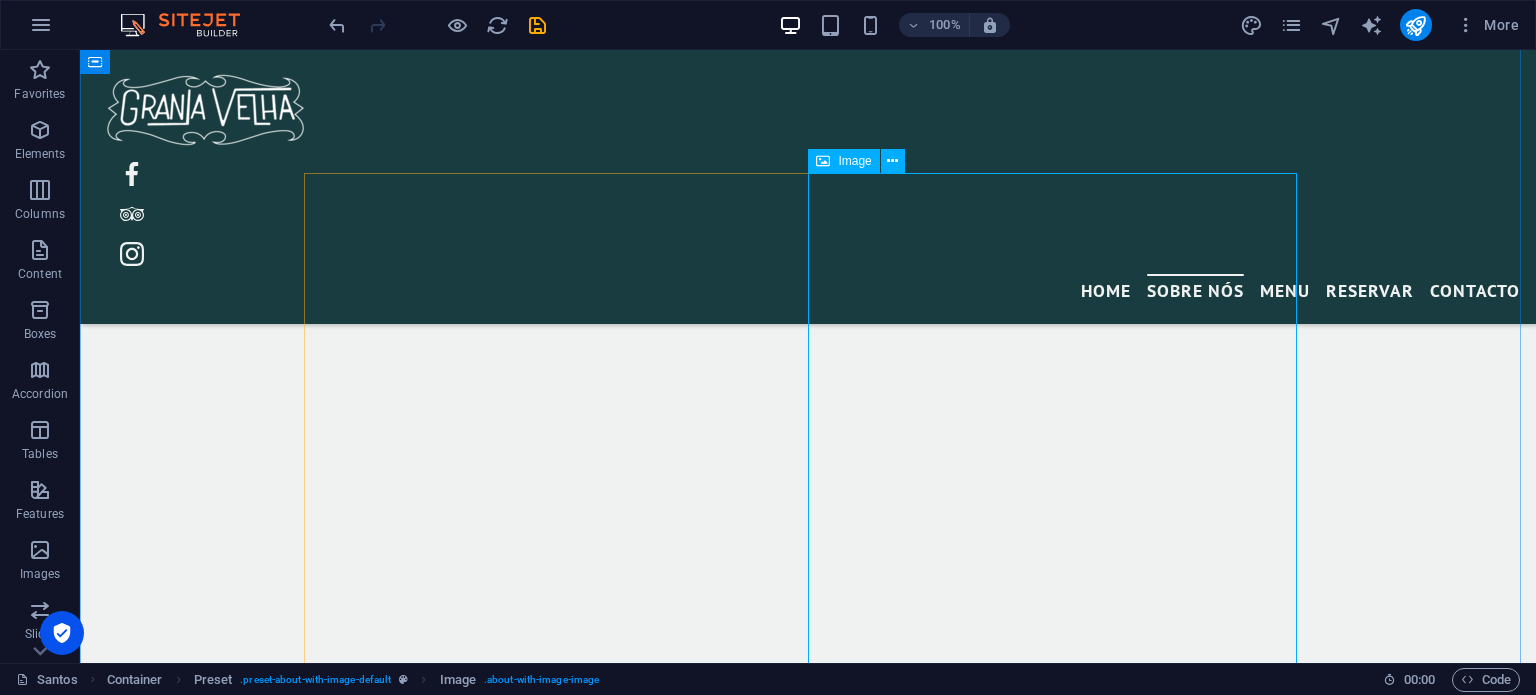 click at bounding box center (463, 1577) 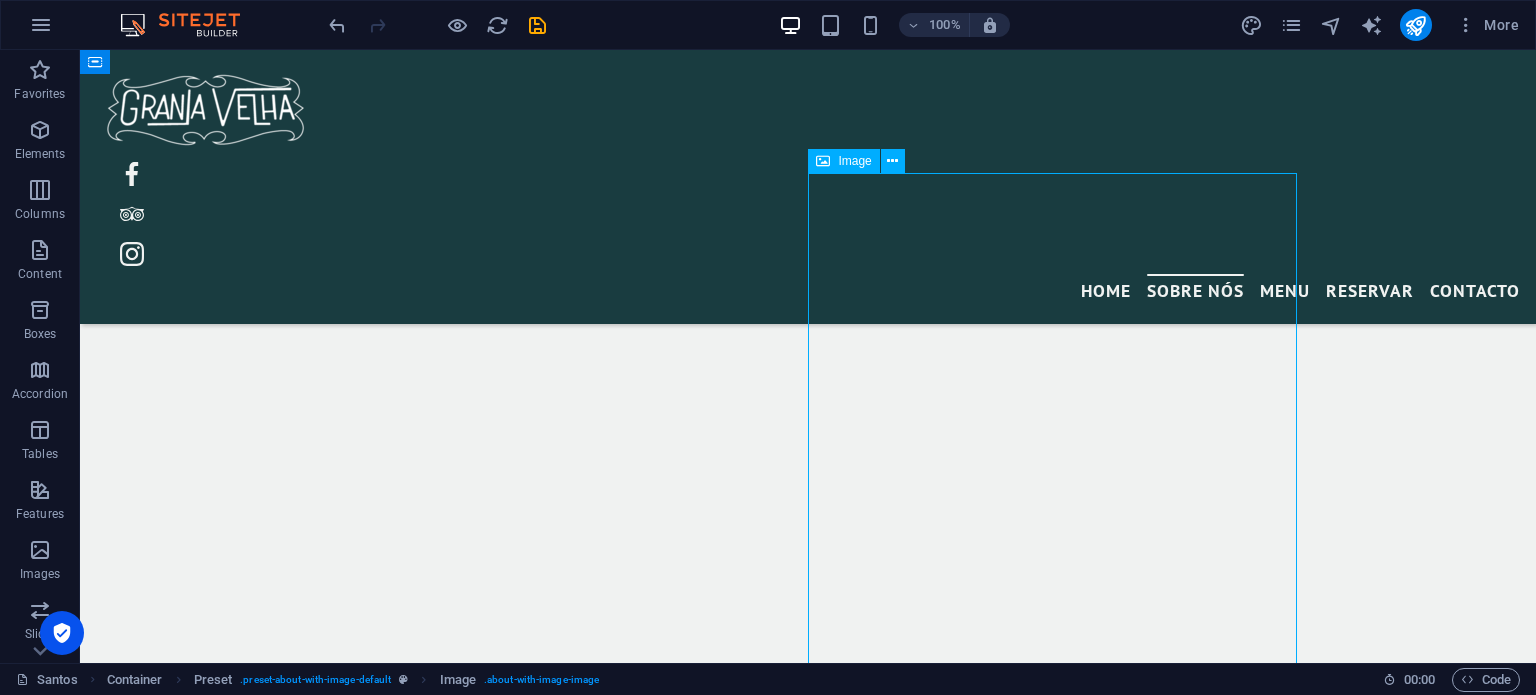 drag, startPoint x: 1003, startPoint y: 323, endPoint x: 1156, endPoint y: 360, distance: 157.4103 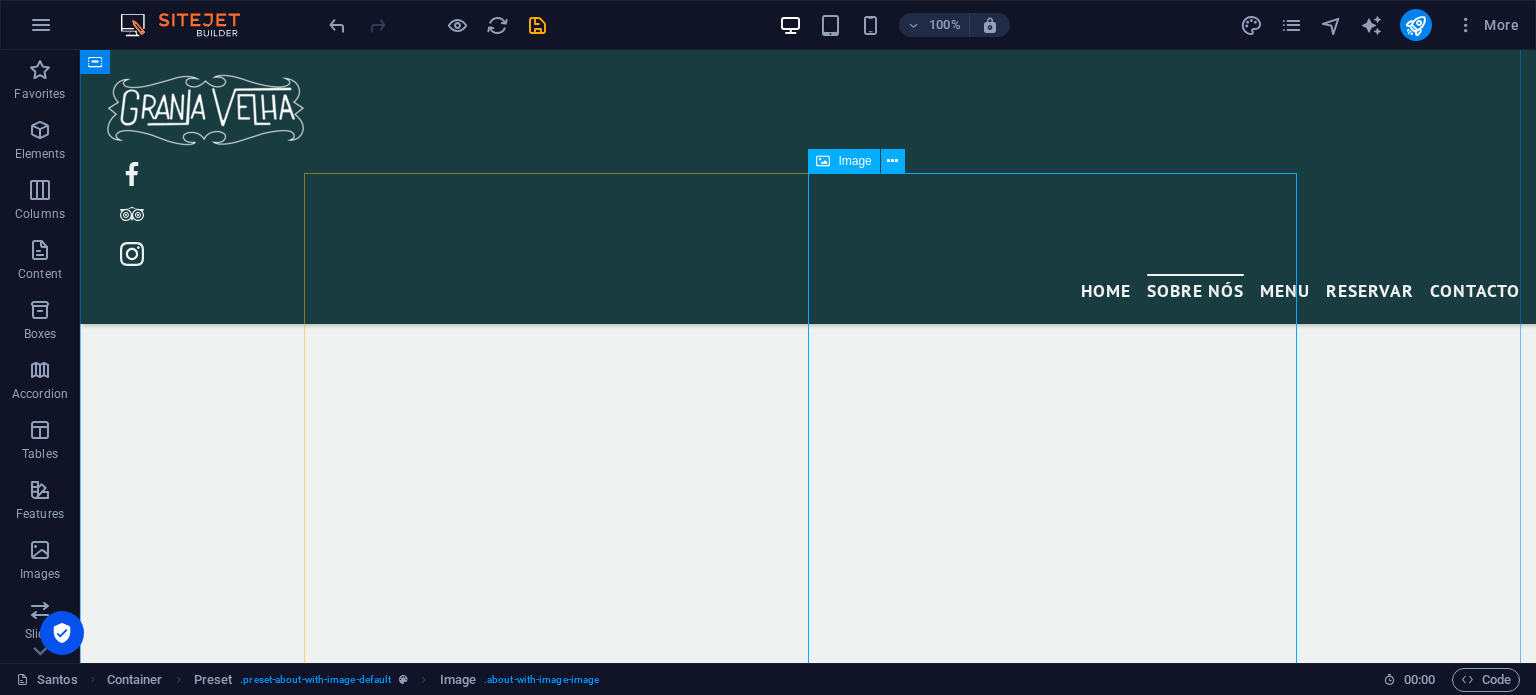 click on "Image" at bounding box center (843, 161) 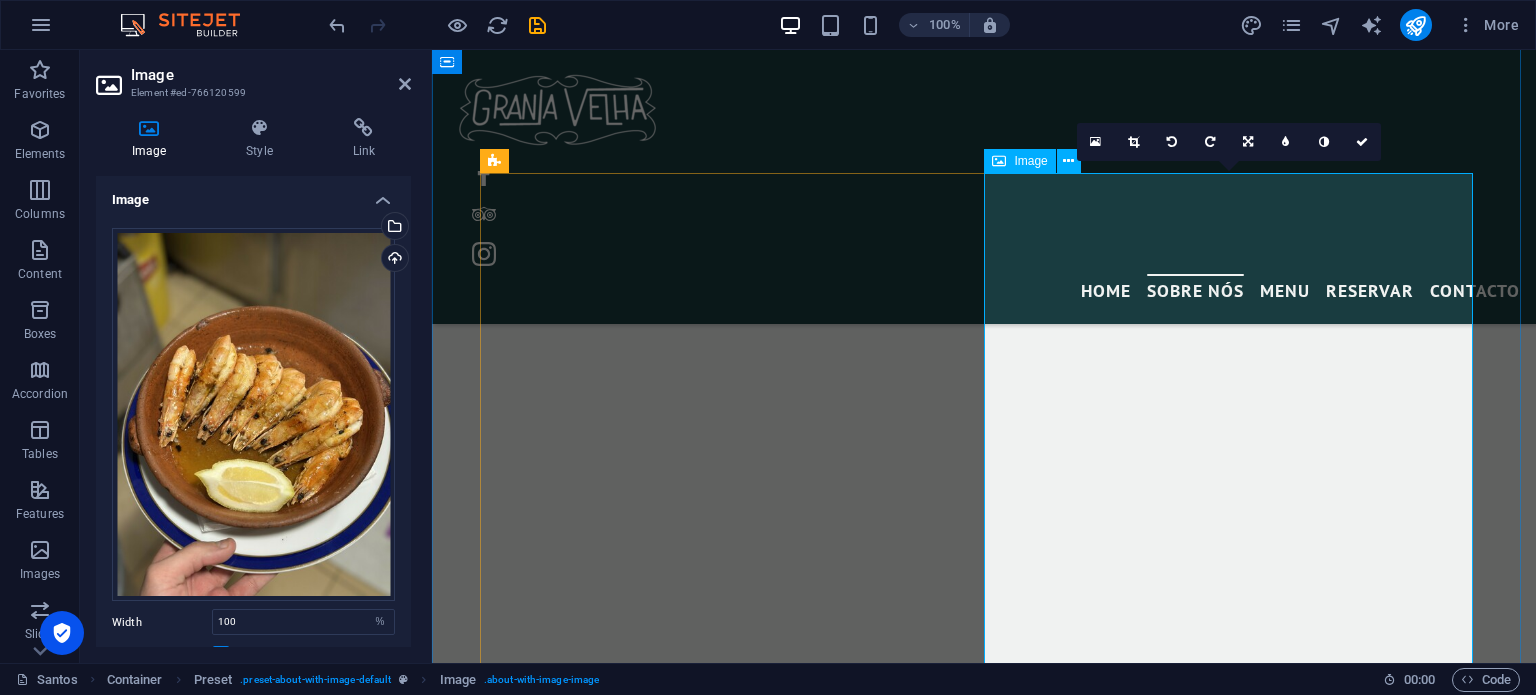 click at bounding box center [639, 1577] 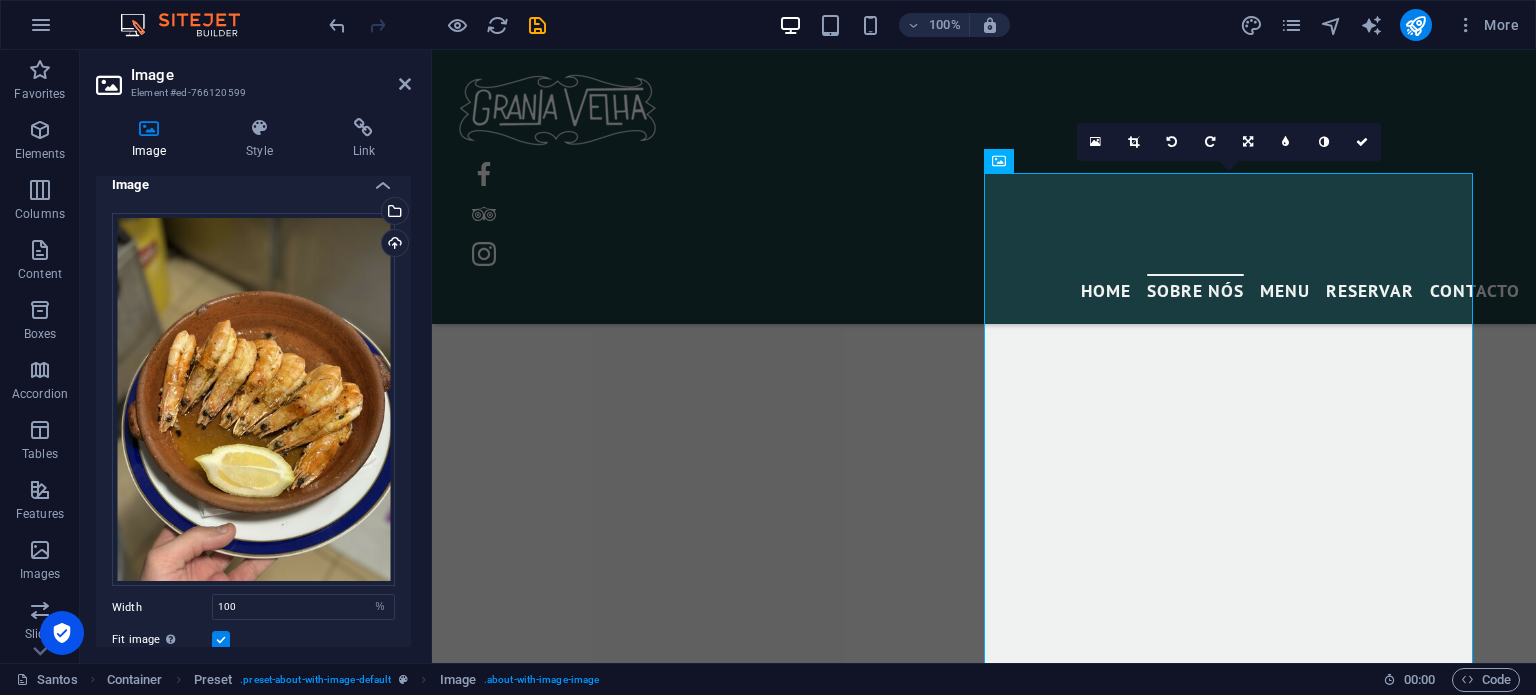 scroll, scrollTop: 0, scrollLeft: 0, axis: both 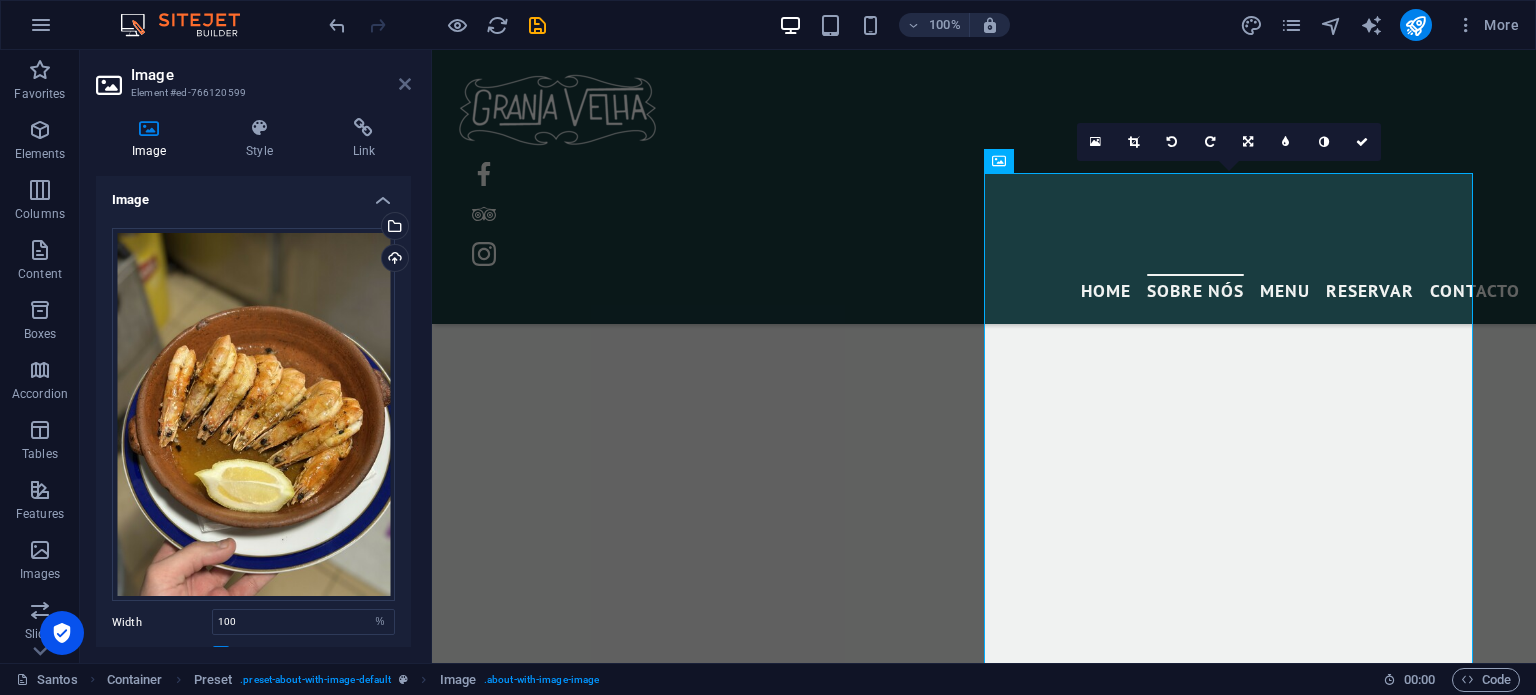 click at bounding box center [405, 84] 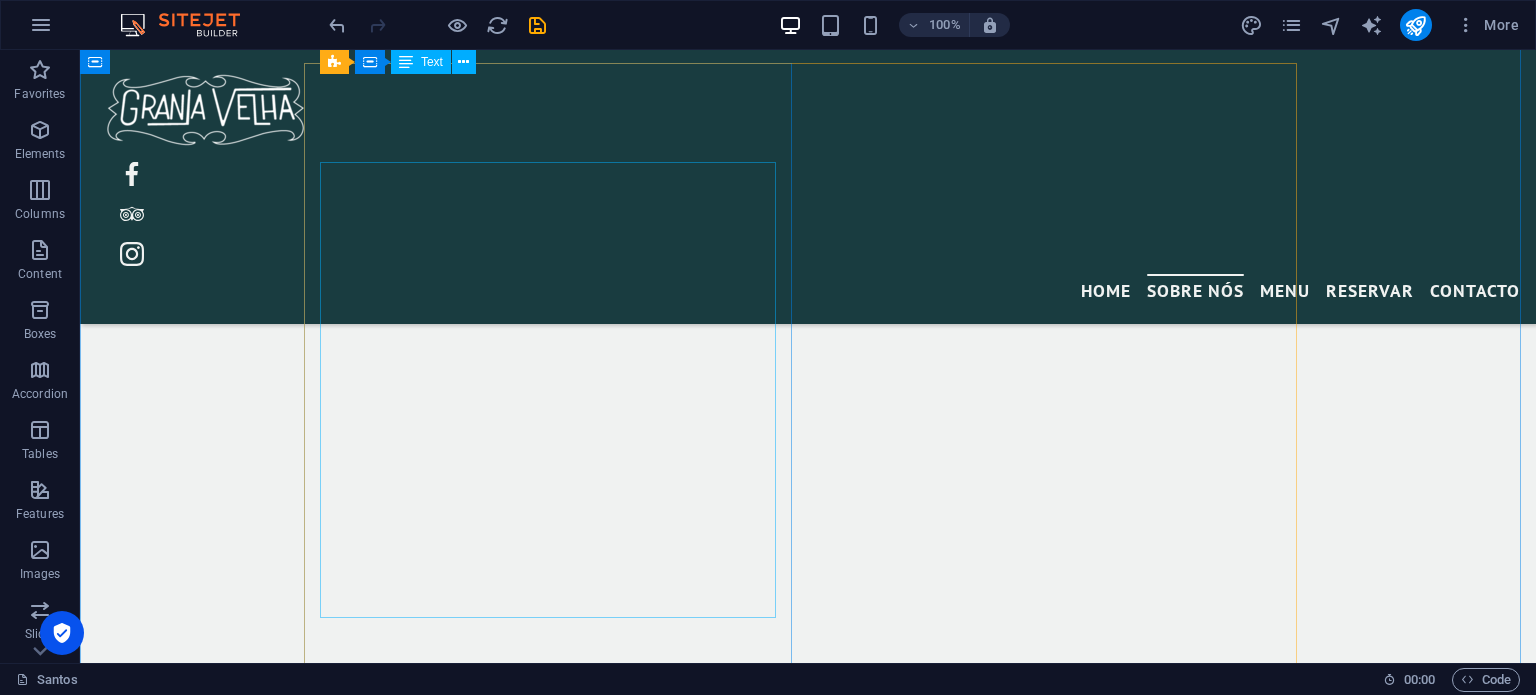 scroll, scrollTop: 800, scrollLeft: 0, axis: vertical 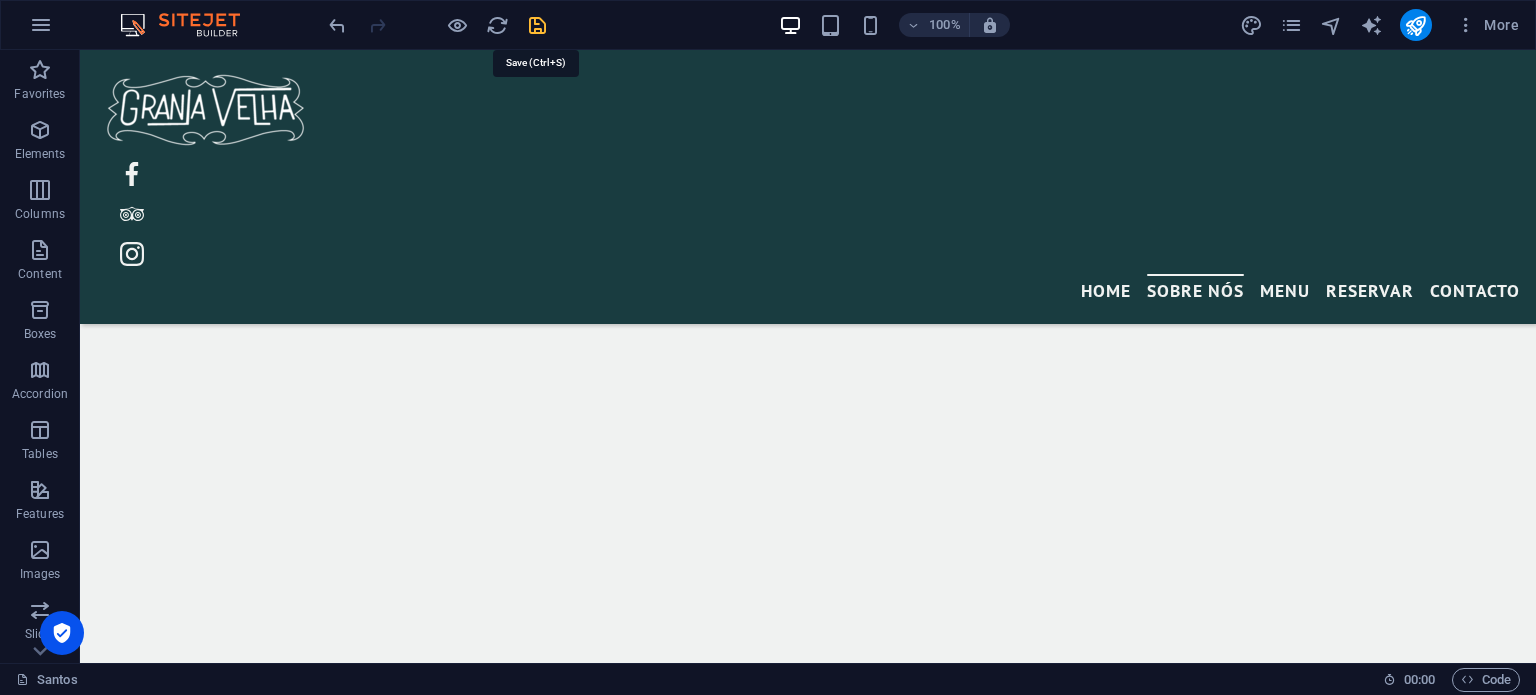 click at bounding box center (537, 25) 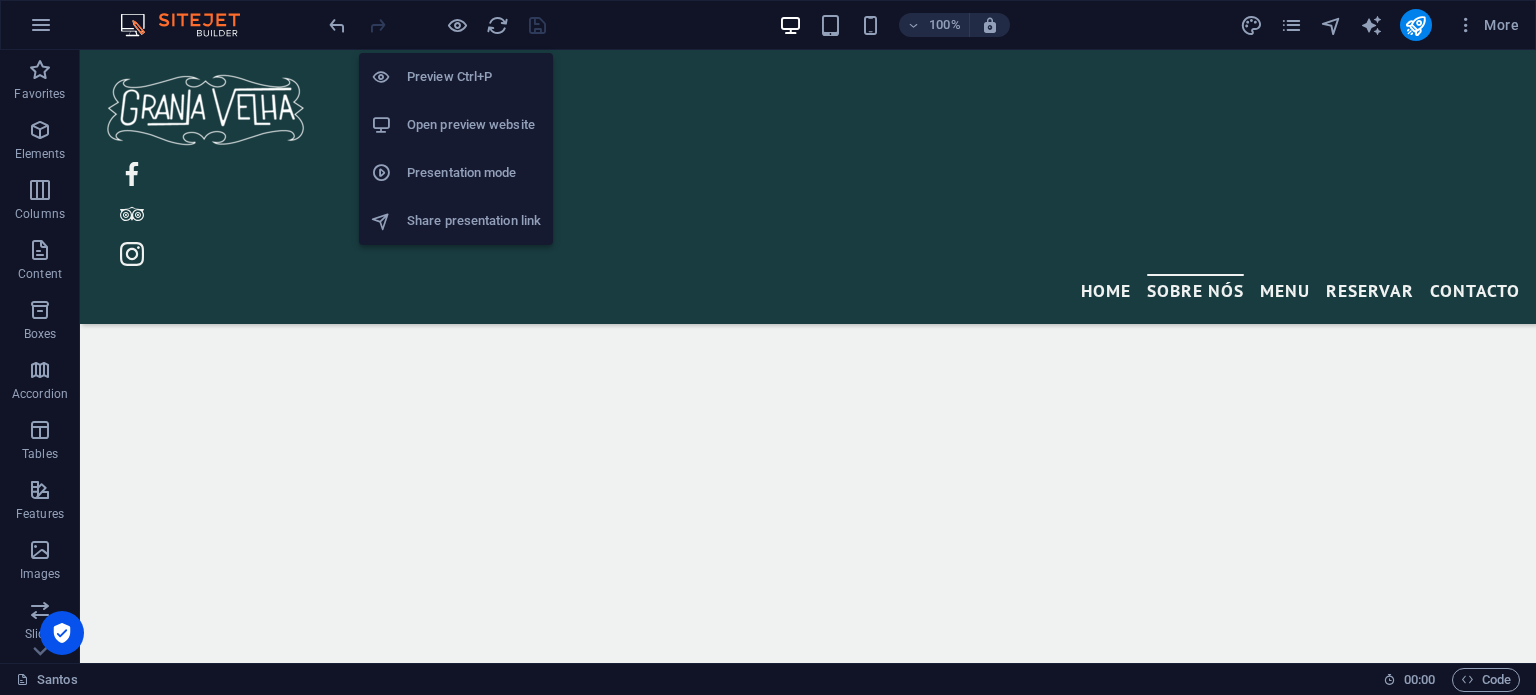 click on "Open preview website" at bounding box center [474, 125] 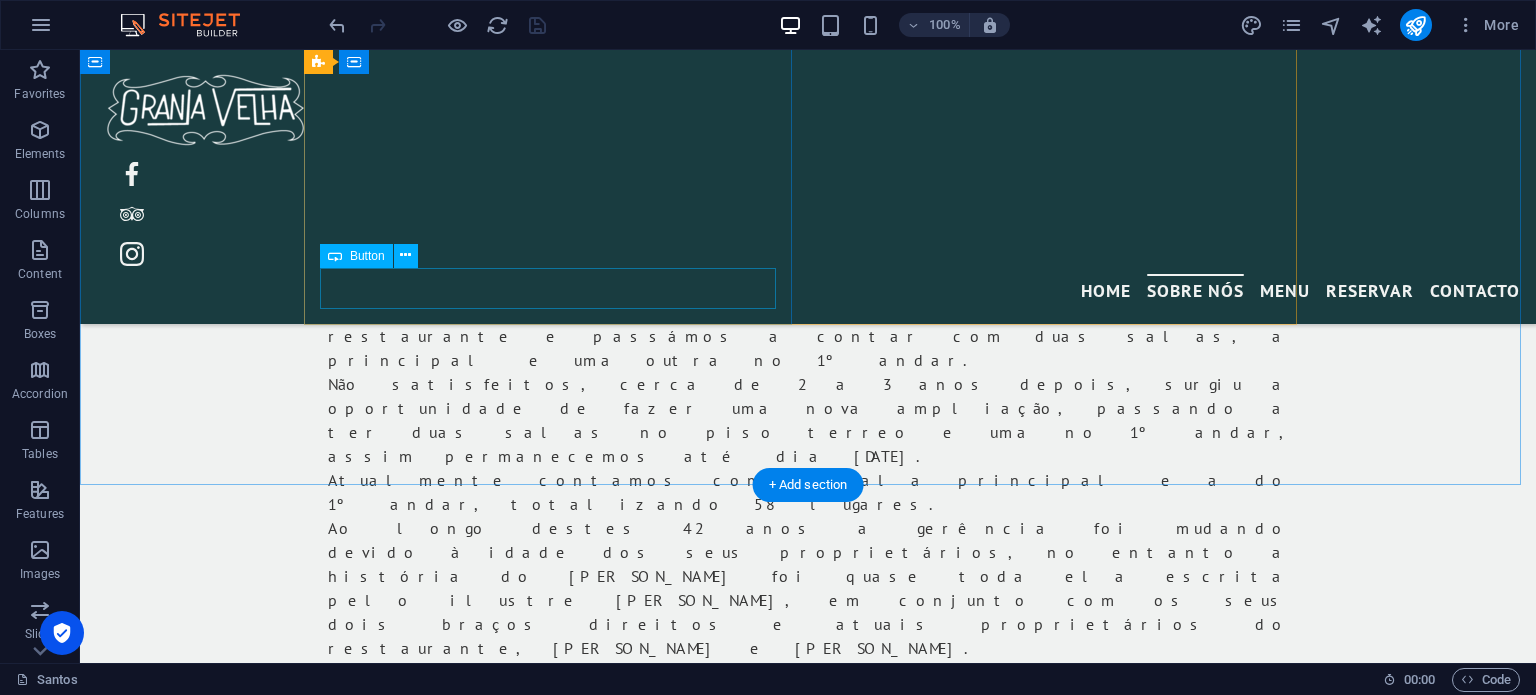 scroll, scrollTop: 1200, scrollLeft: 0, axis: vertical 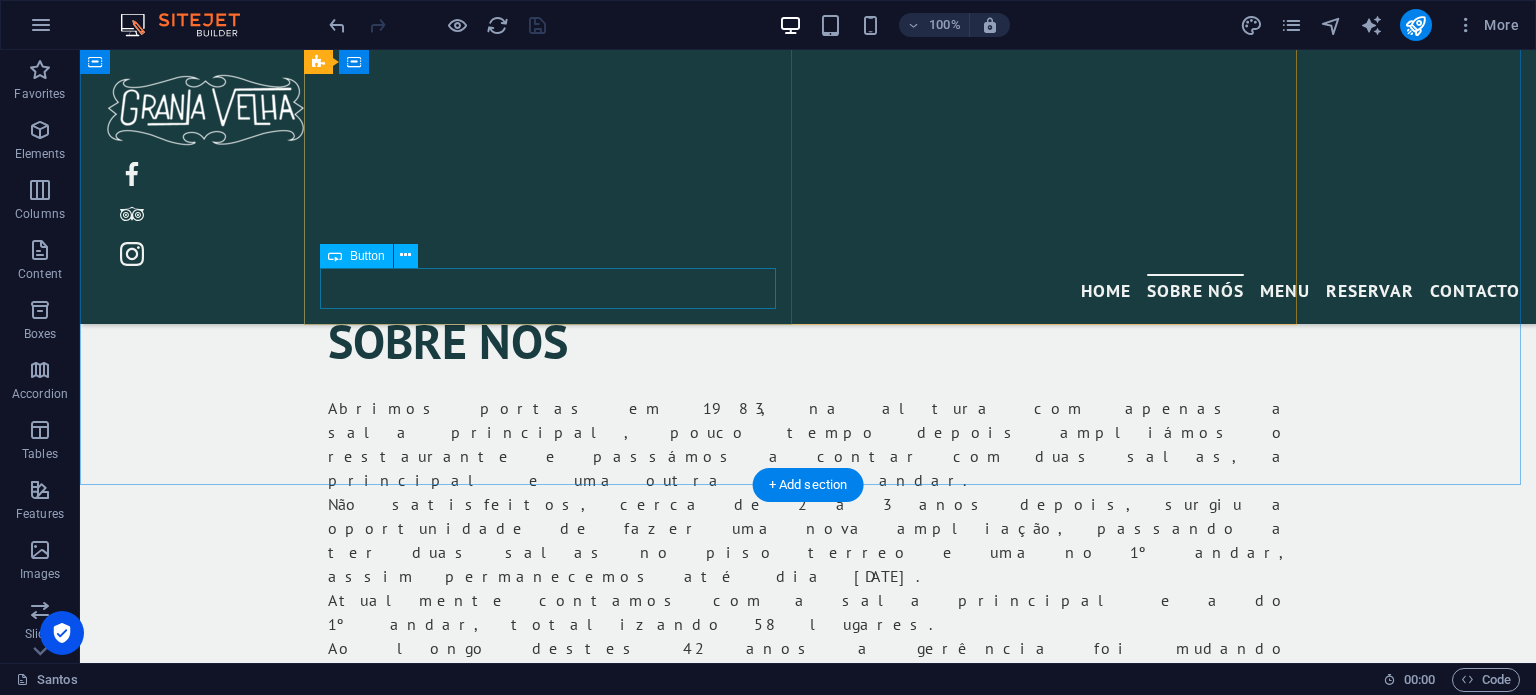 click on "MENU" at bounding box center [808, 971] 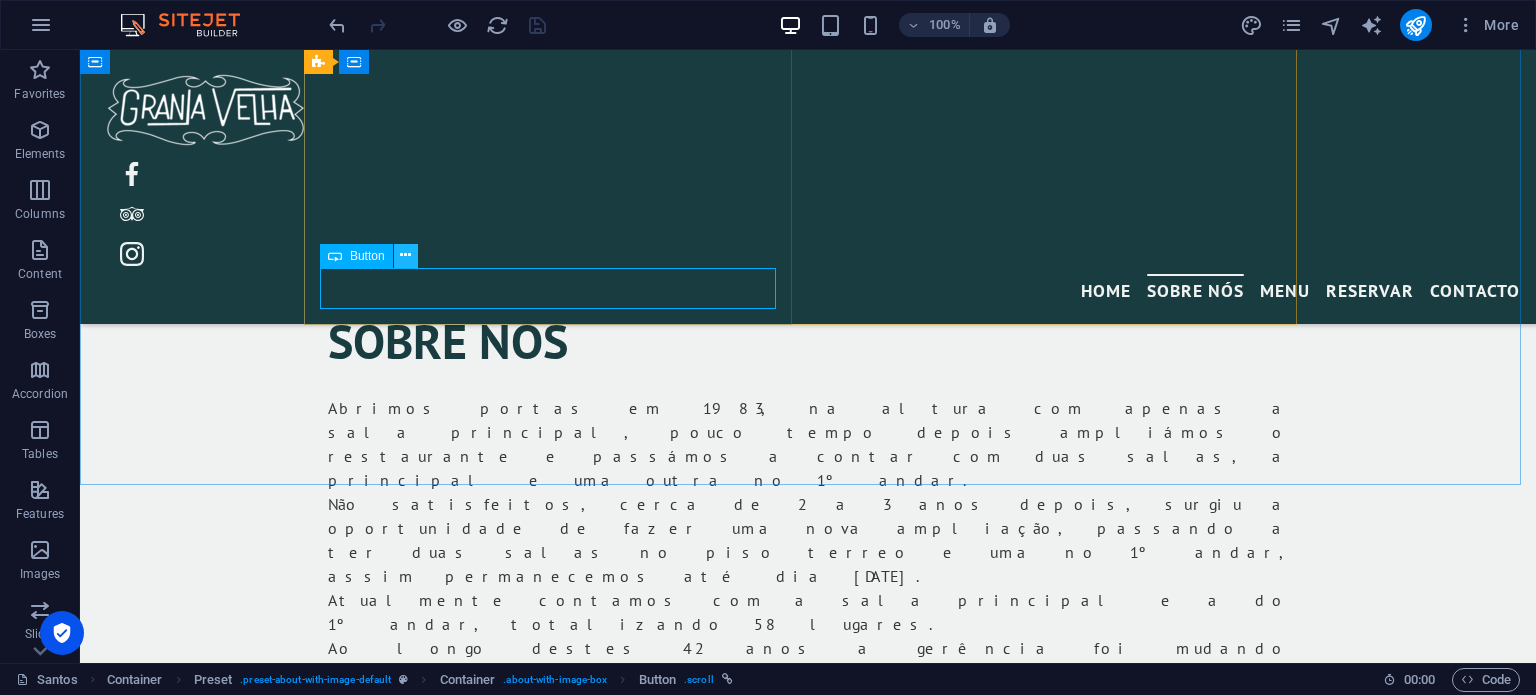 click at bounding box center (405, 255) 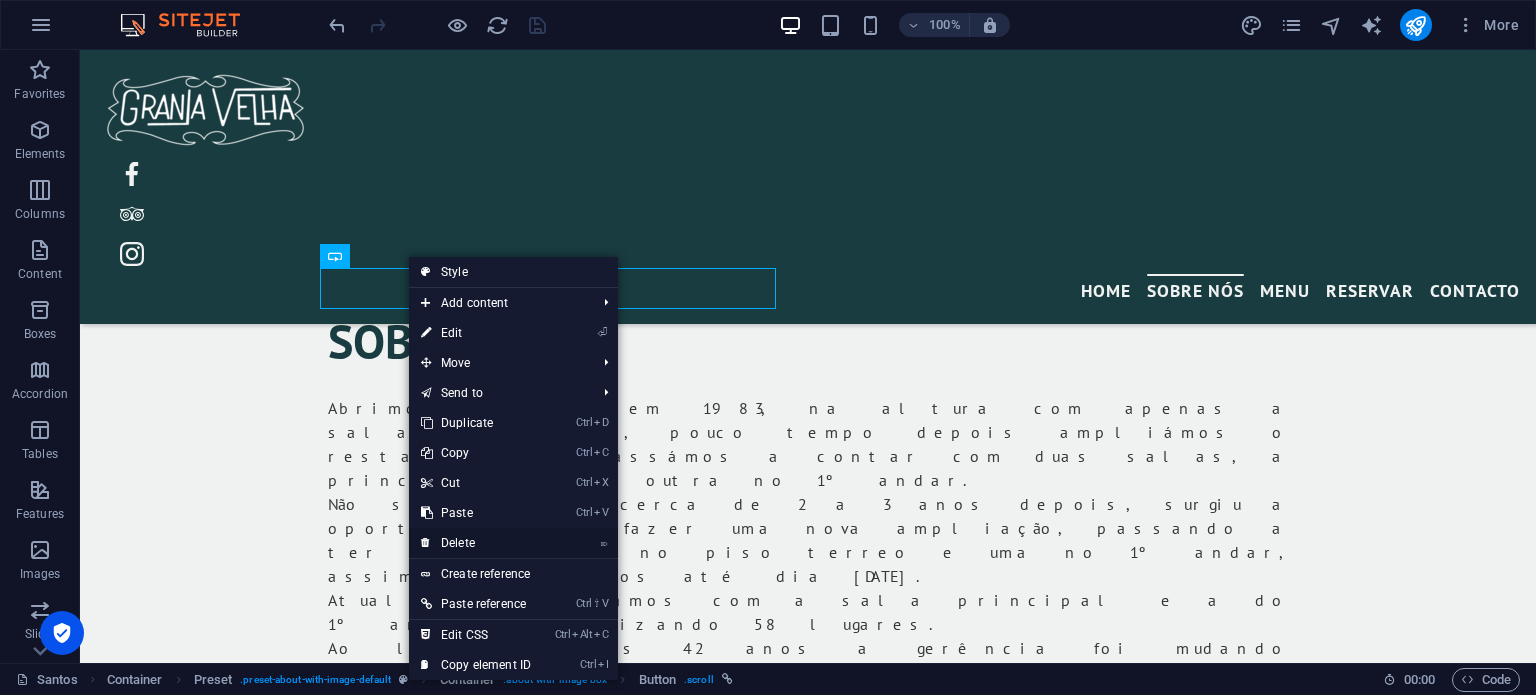 click on "⌦  Delete" at bounding box center (476, 543) 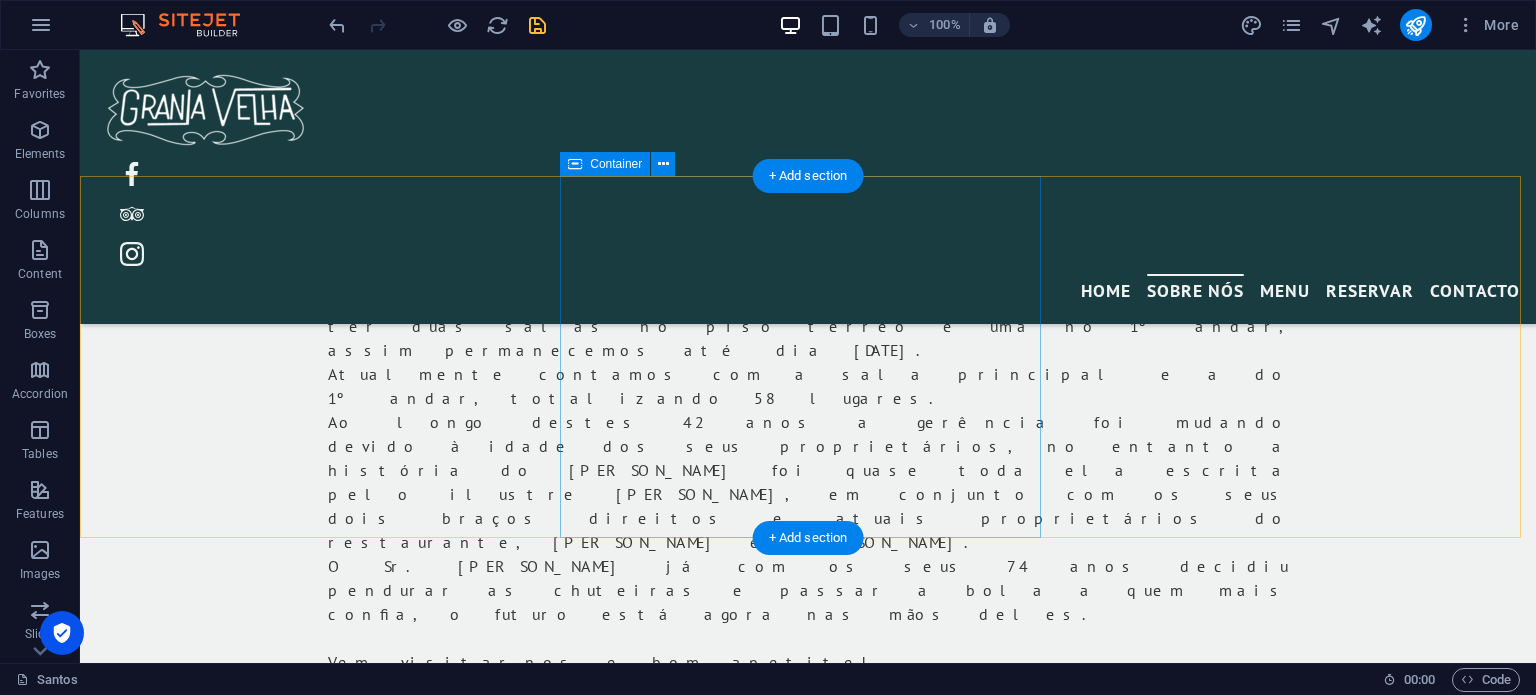 scroll, scrollTop: 1500, scrollLeft: 0, axis: vertical 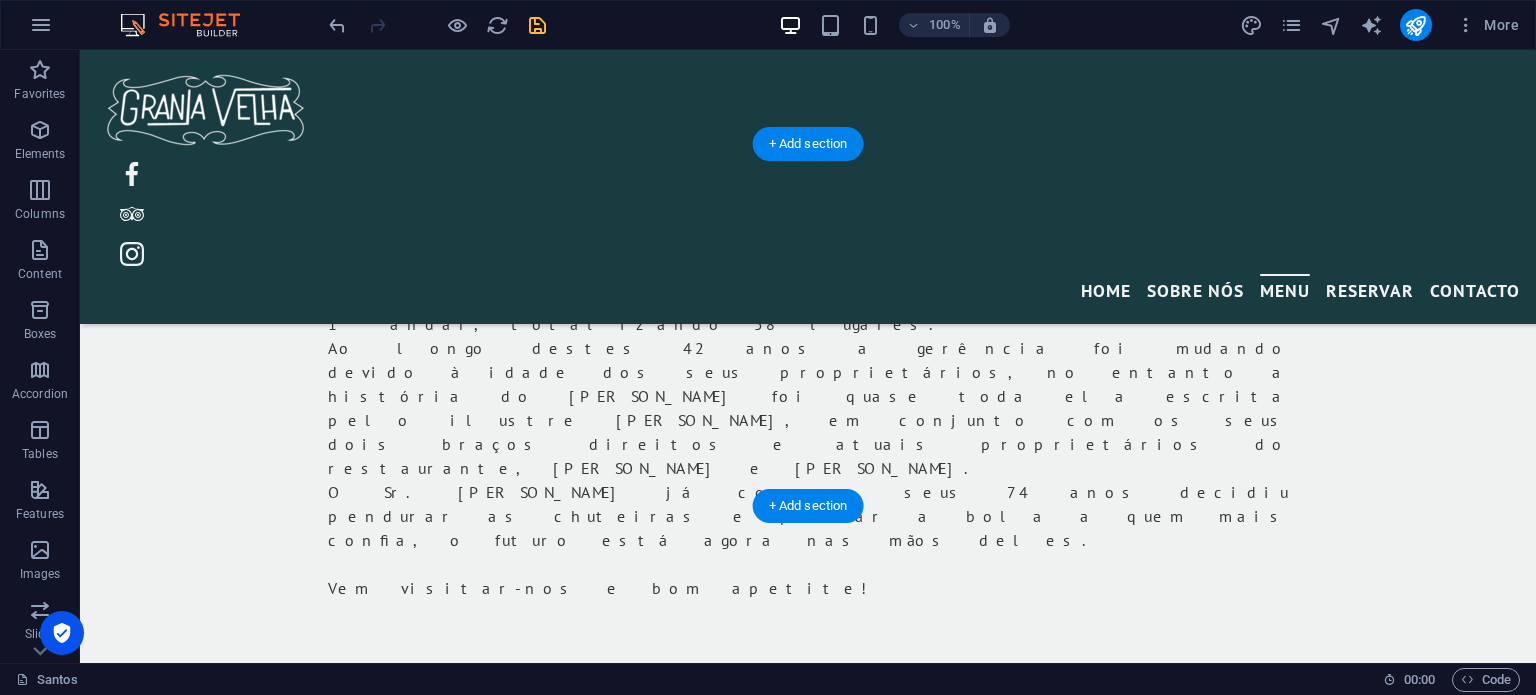 click at bounding box center (808, 1131) 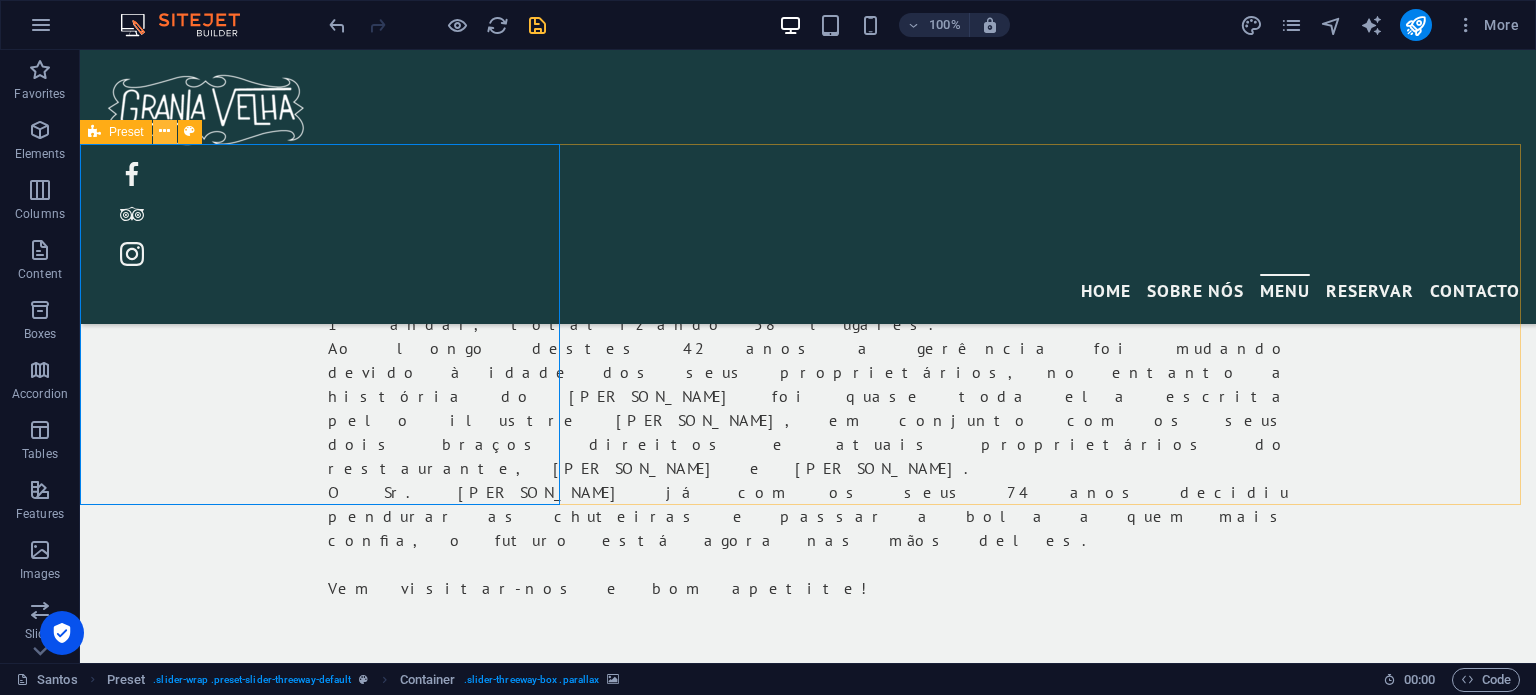 click at bounding box center [164, 131] 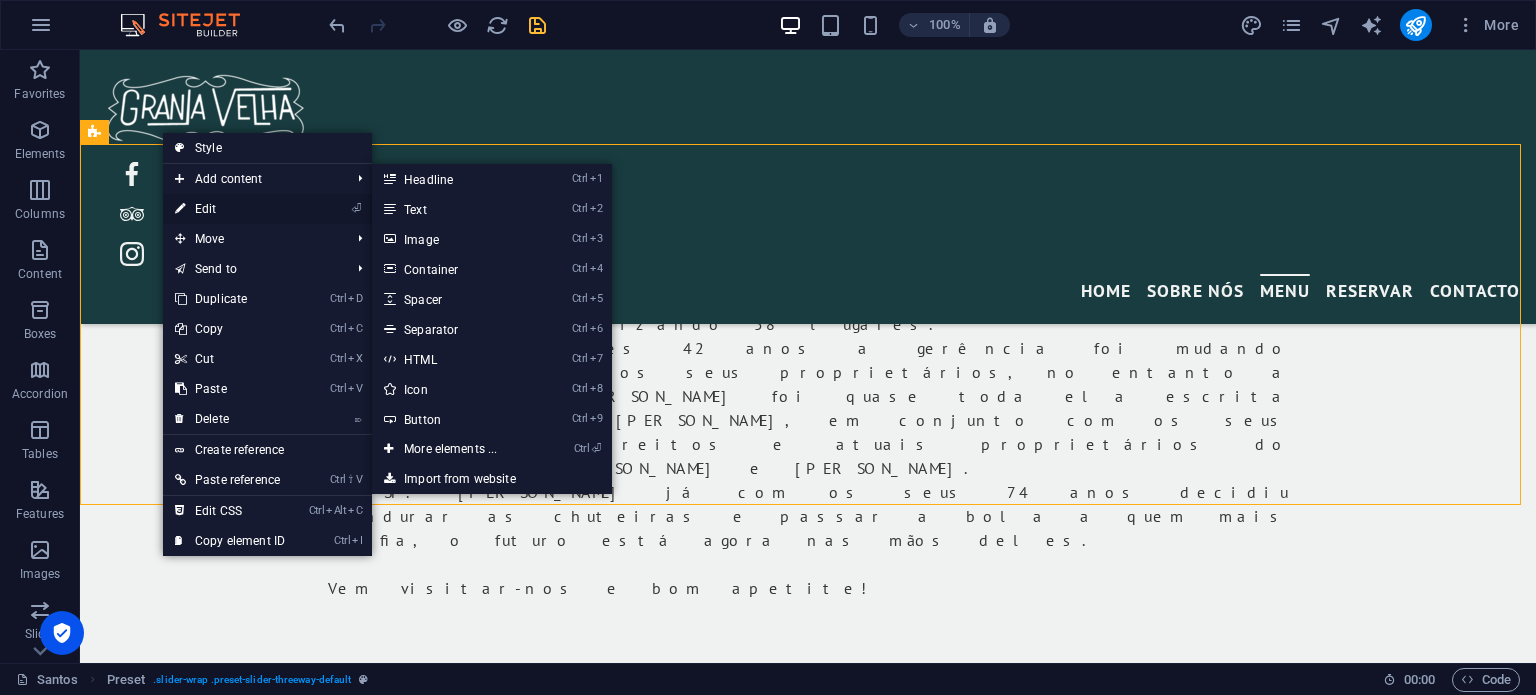 click on "⏎  Edit" at bounding box center (230, 209) 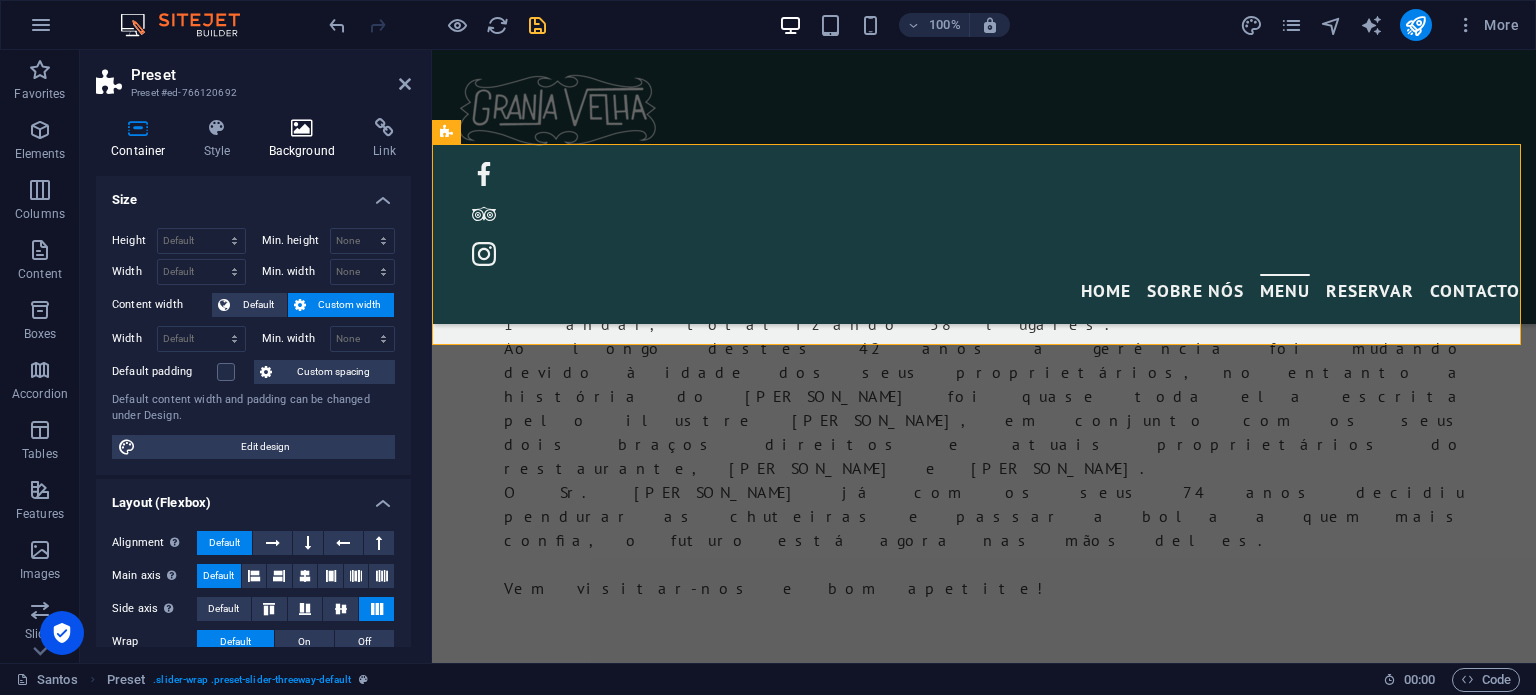 click on "Background" at bounding box center (306, 139) 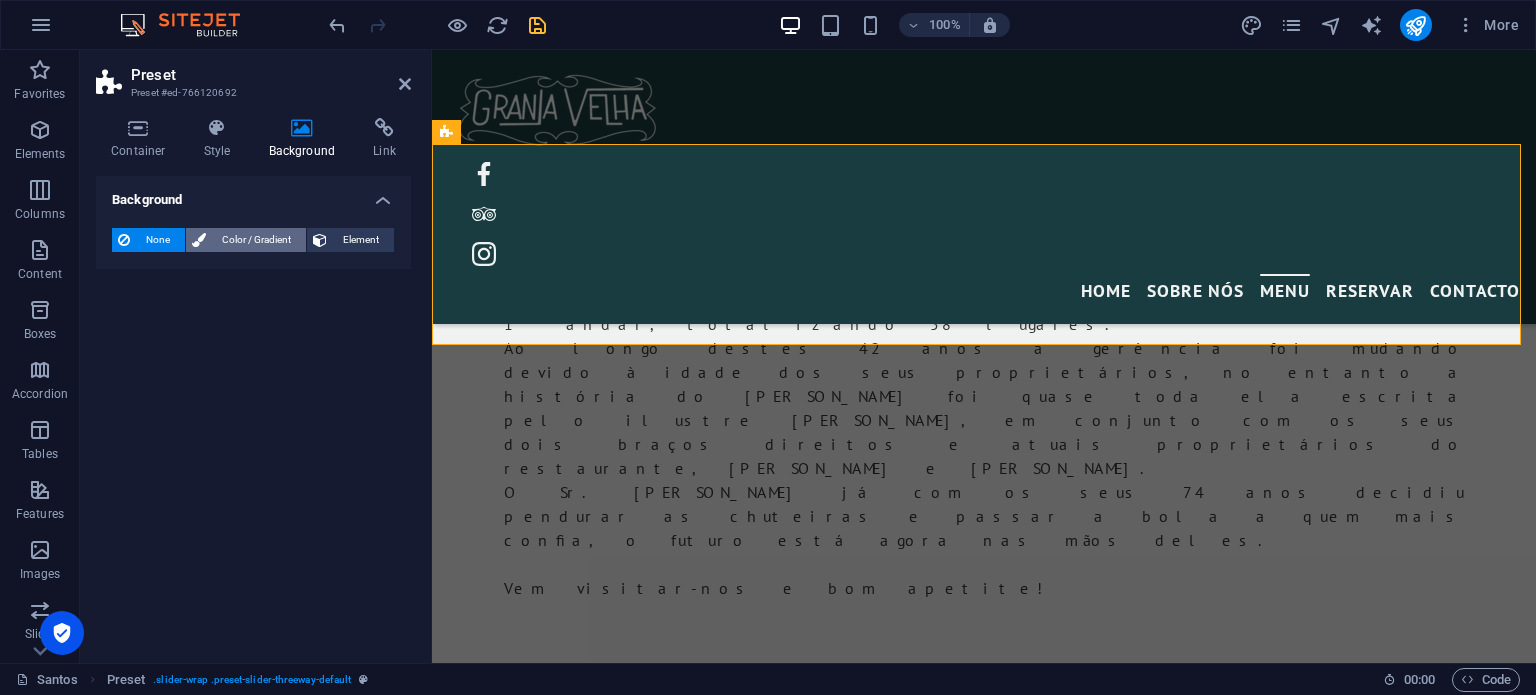 click on "Color / Gradient" at bounding box center [256, 240] 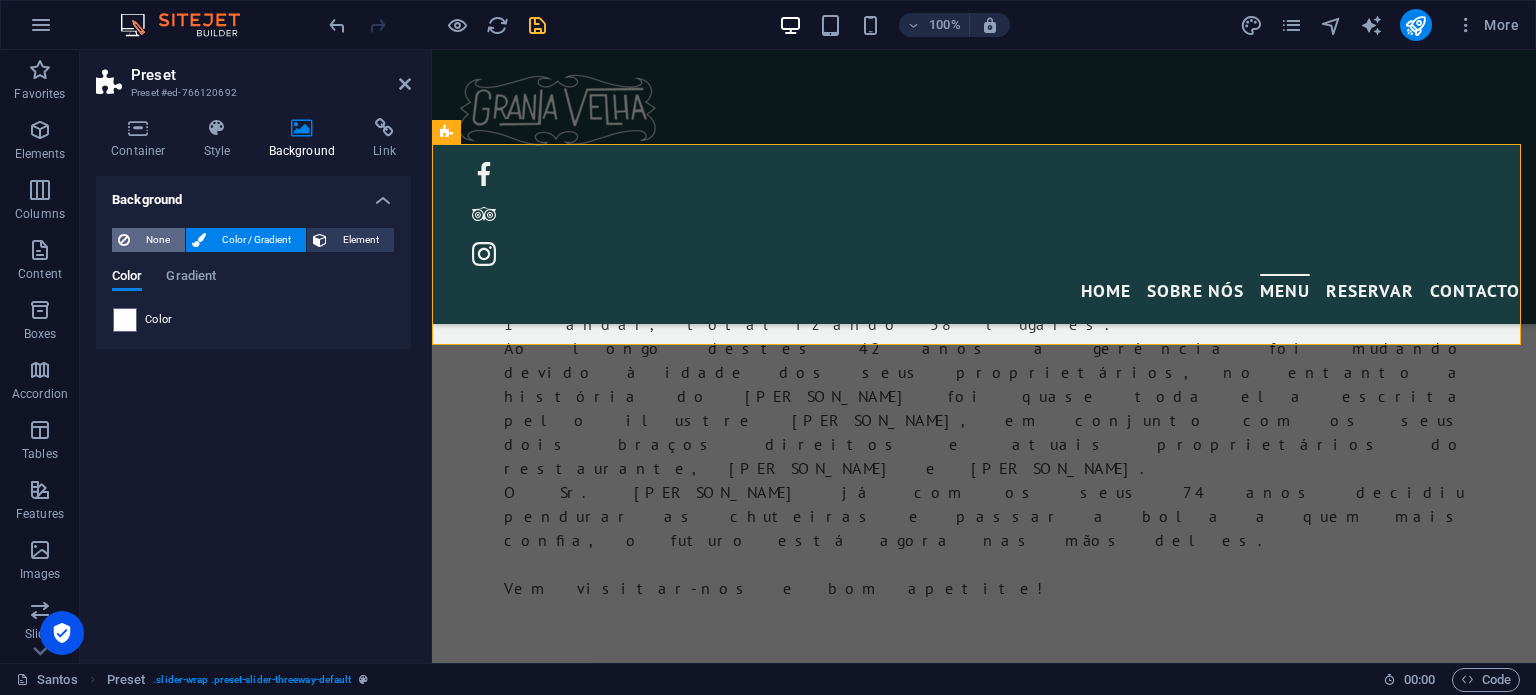 click on "None" at bounding box center [157, 240] 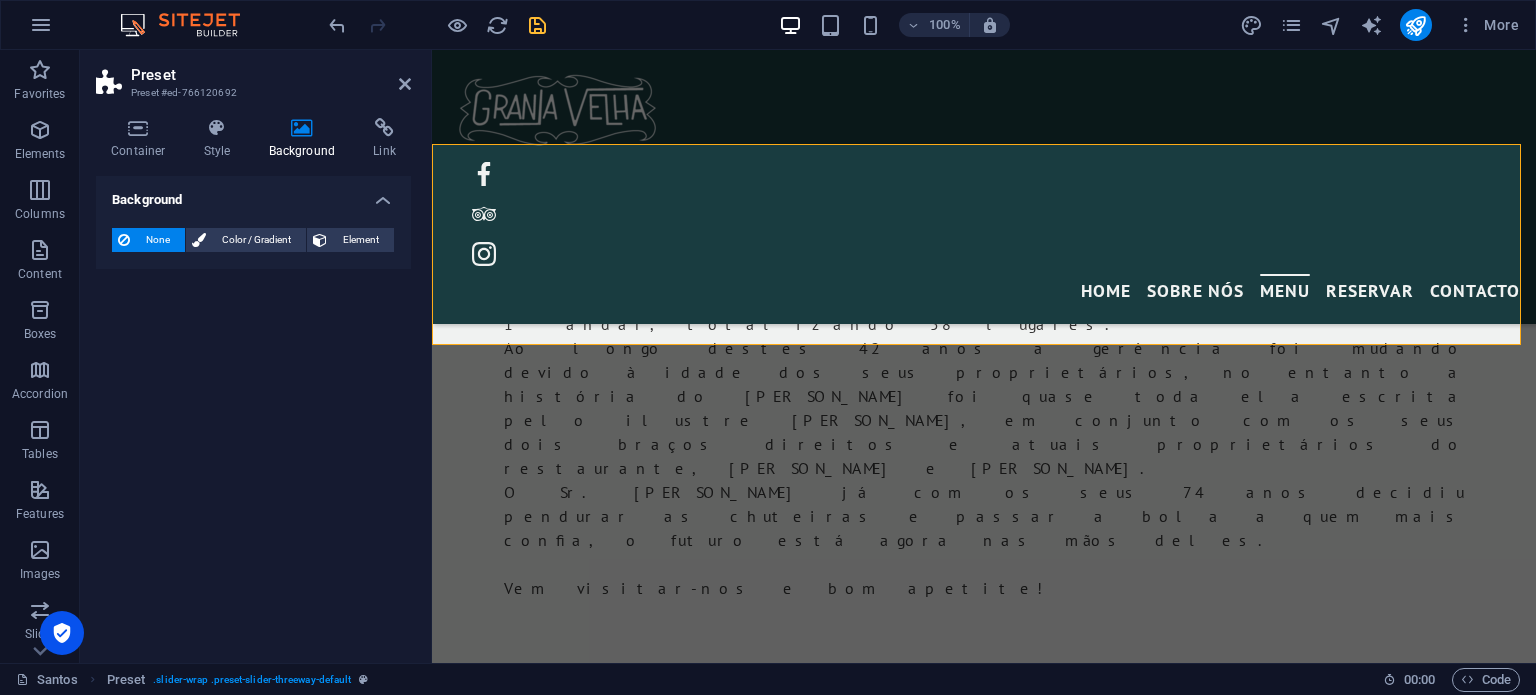 click at bounding box center [984, 1091] 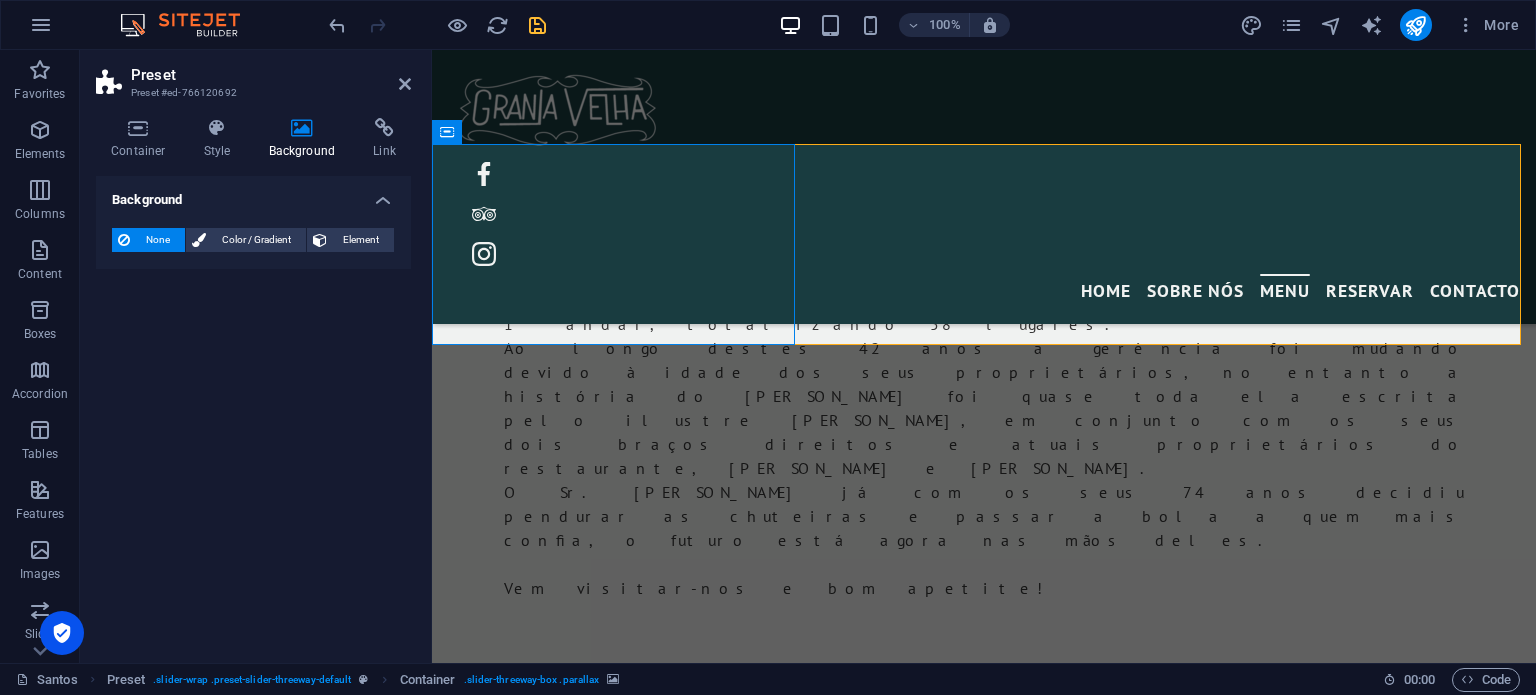 click at bounding box center [984, 1091] 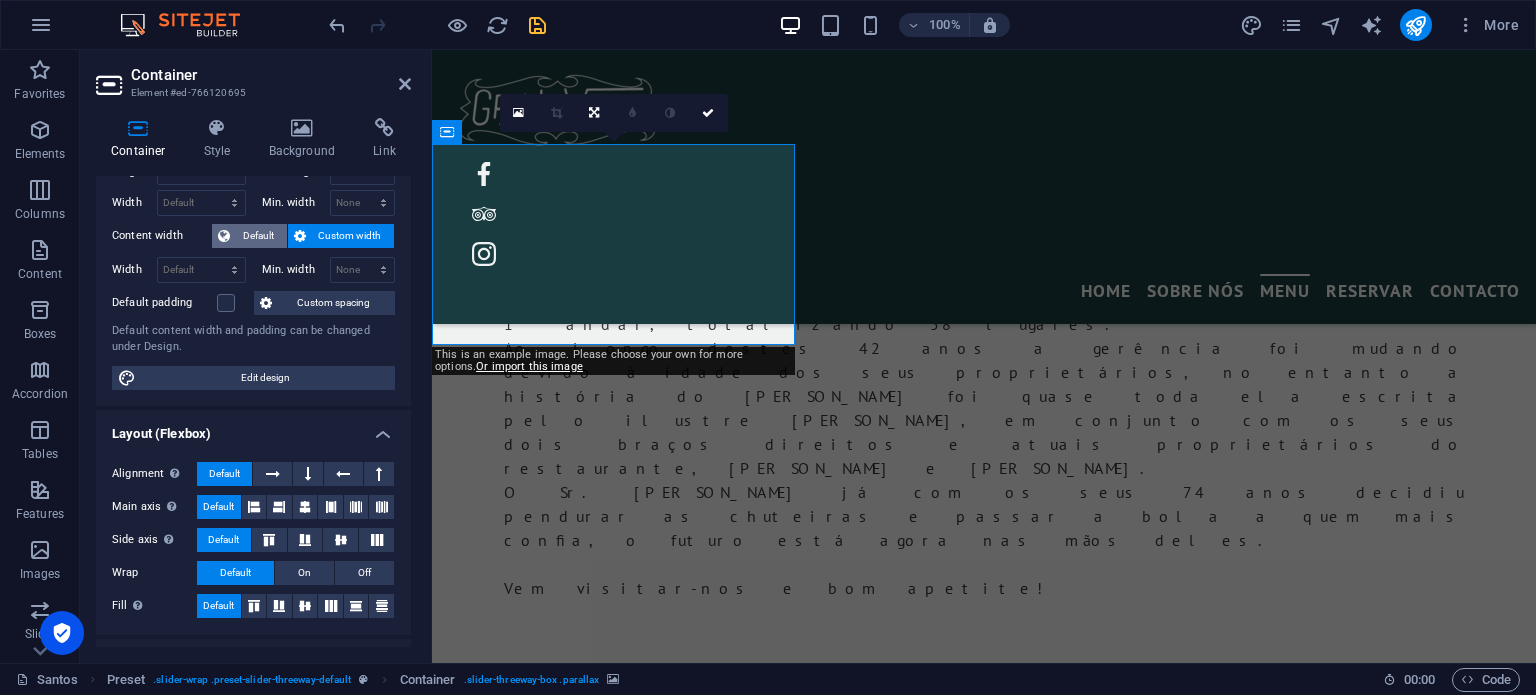 scroll, scrollTop: 0, scrollLeft: 0, axis: both 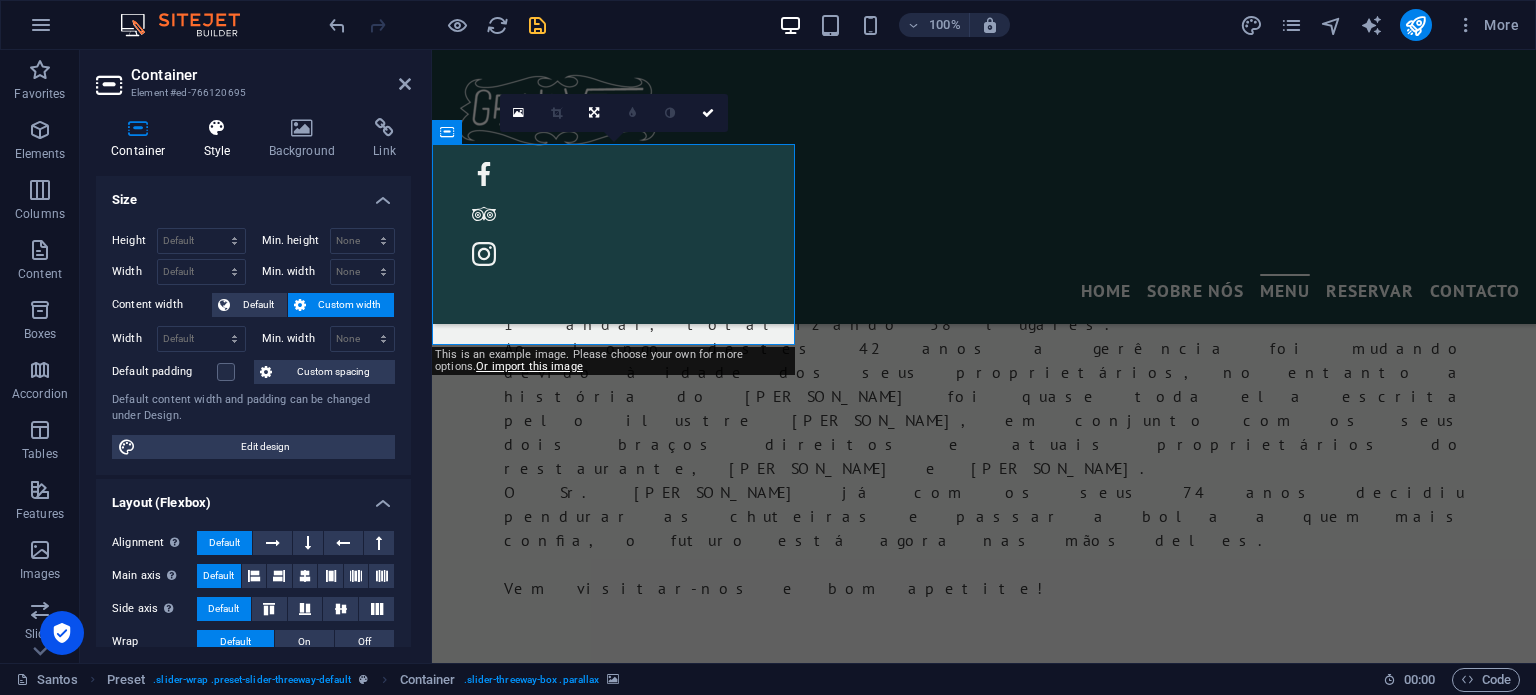 click on "Style" at bounding box center (221, 139) 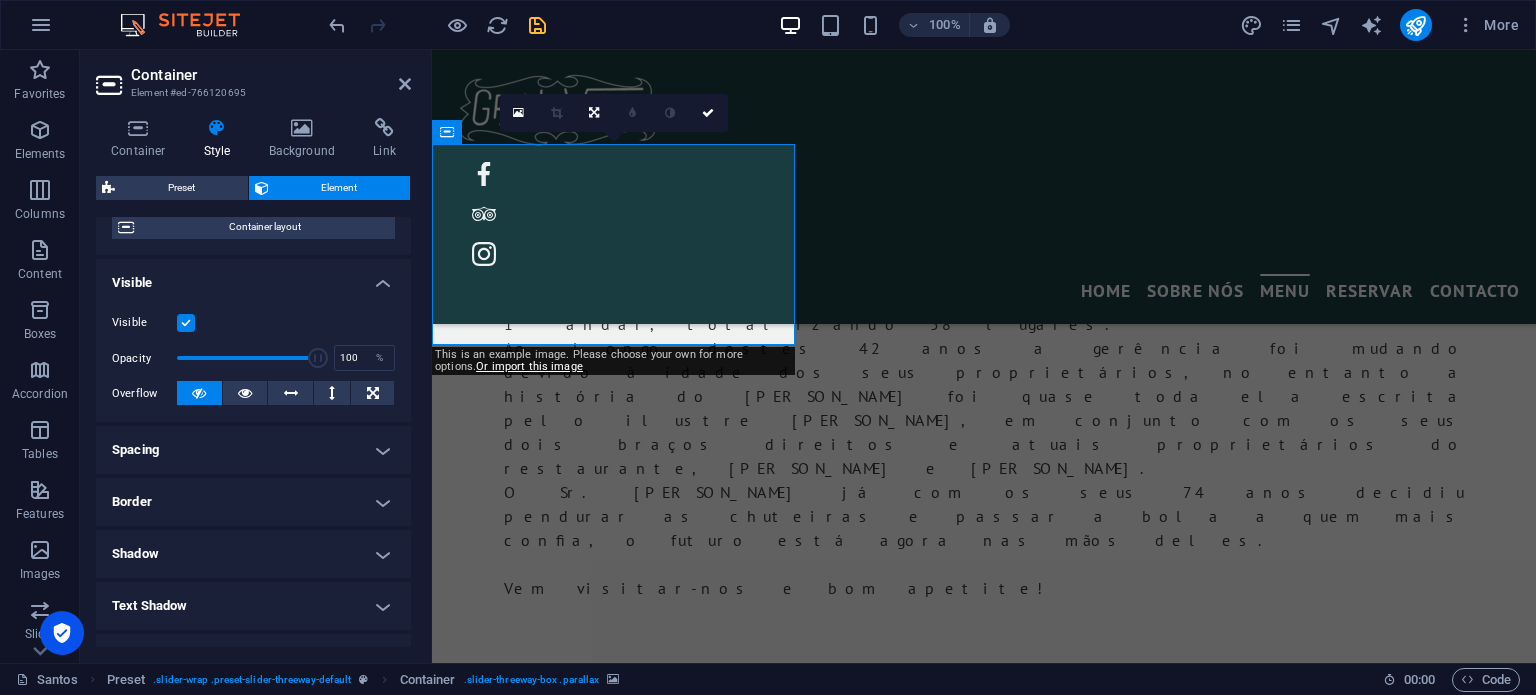 scroll, scrollTop: 114, scrollLeft: 0, axis: vertical 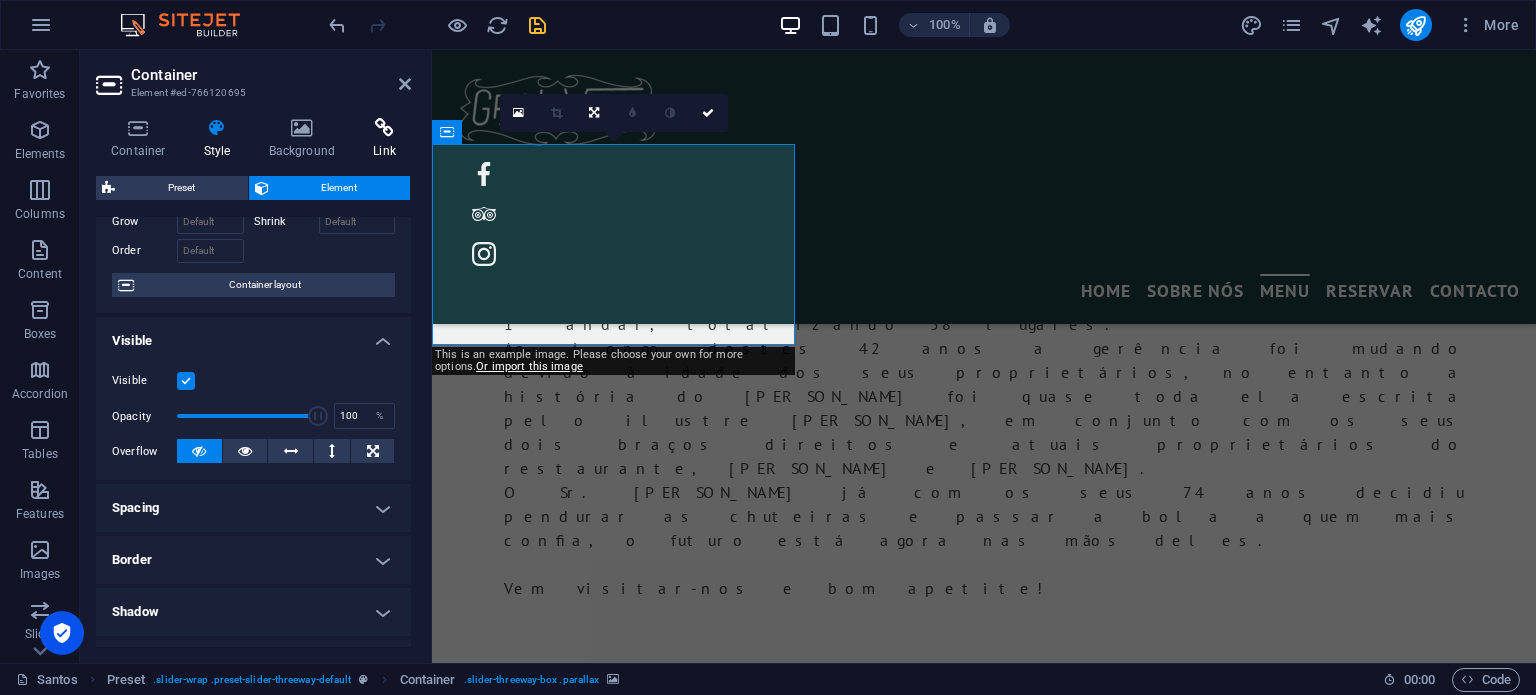 click at bounding box center [384, 128] 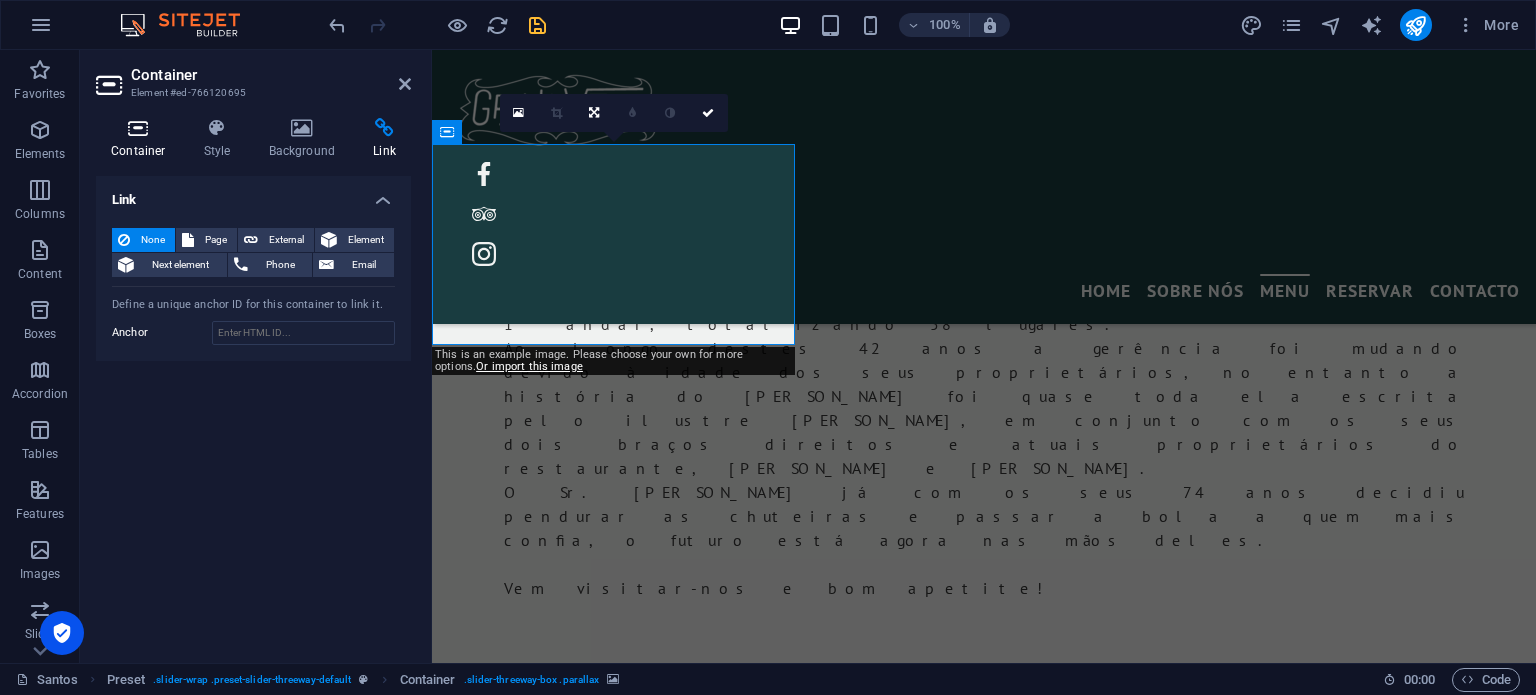 click at bounding box center (138, 128) 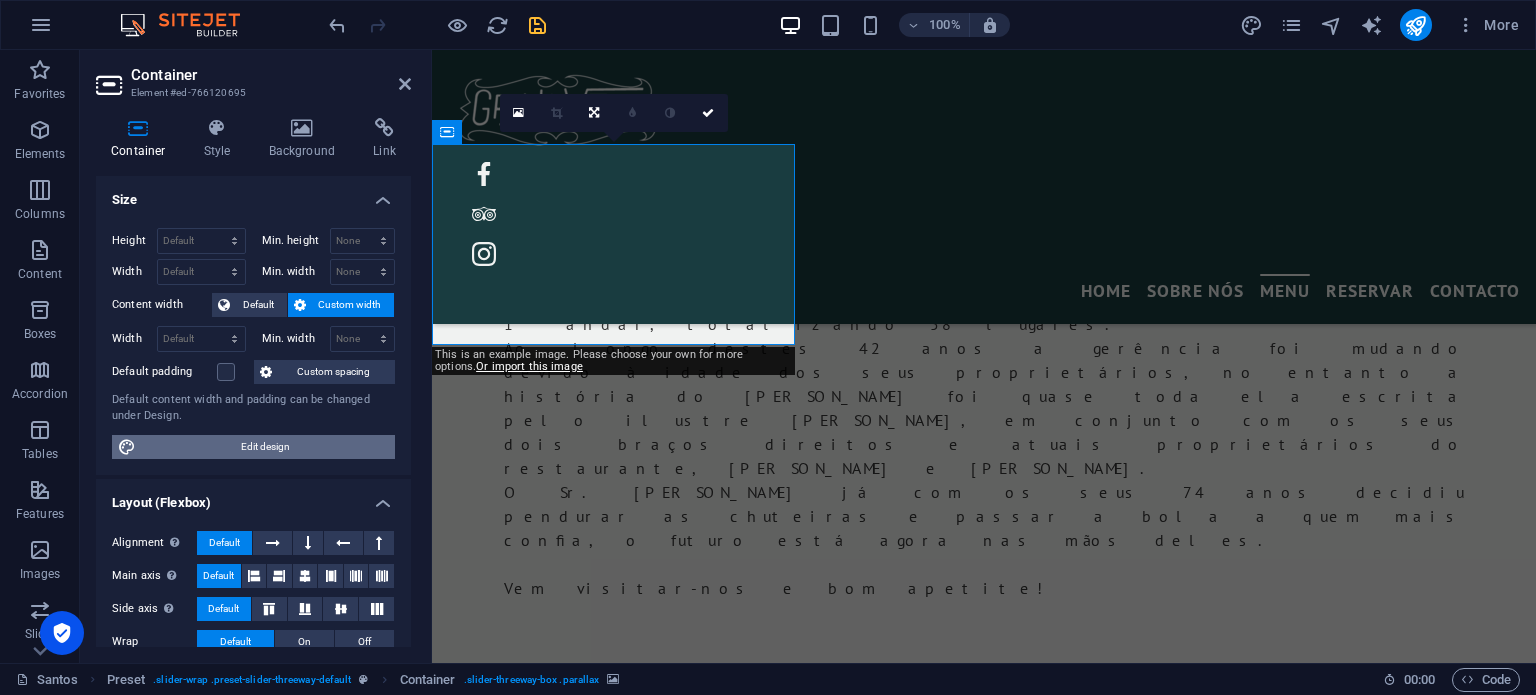 click on "Edit design" at bounding box center (265, 447) 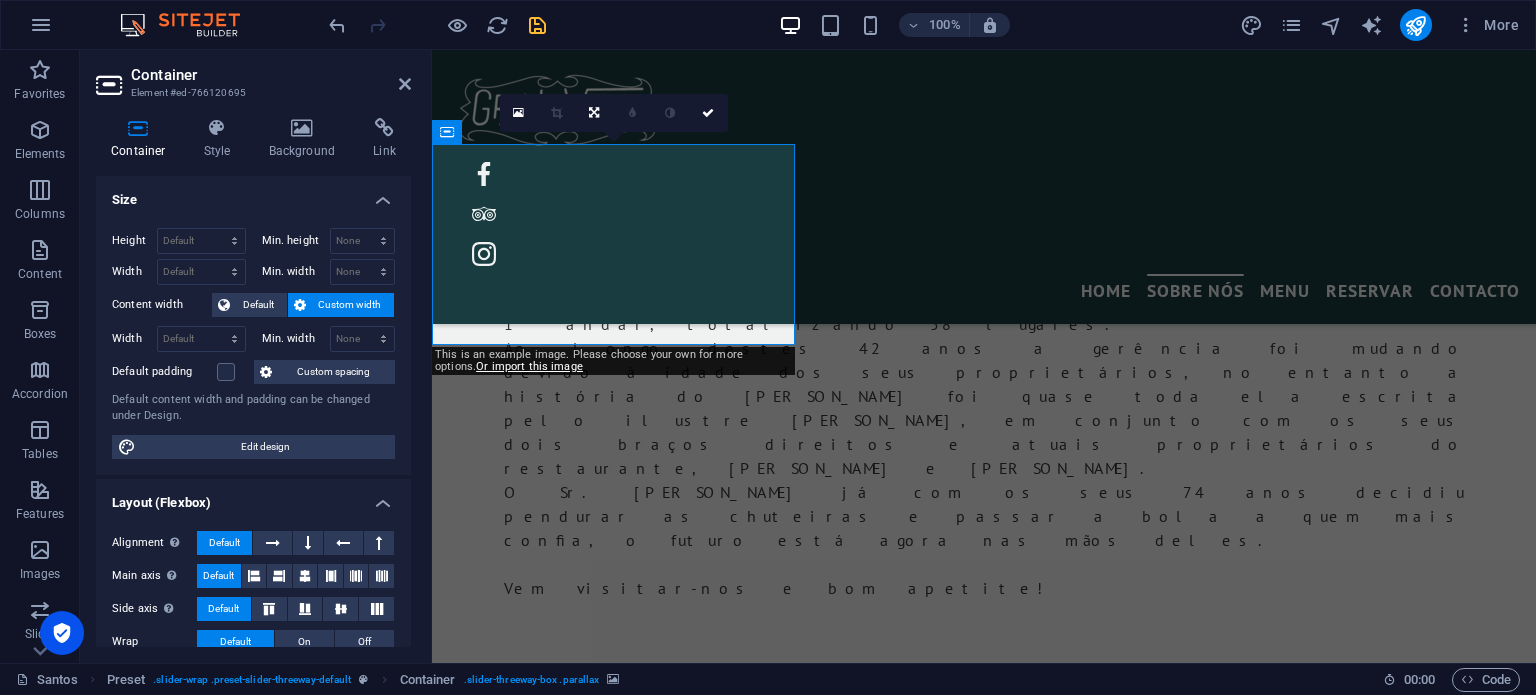 select on "px" 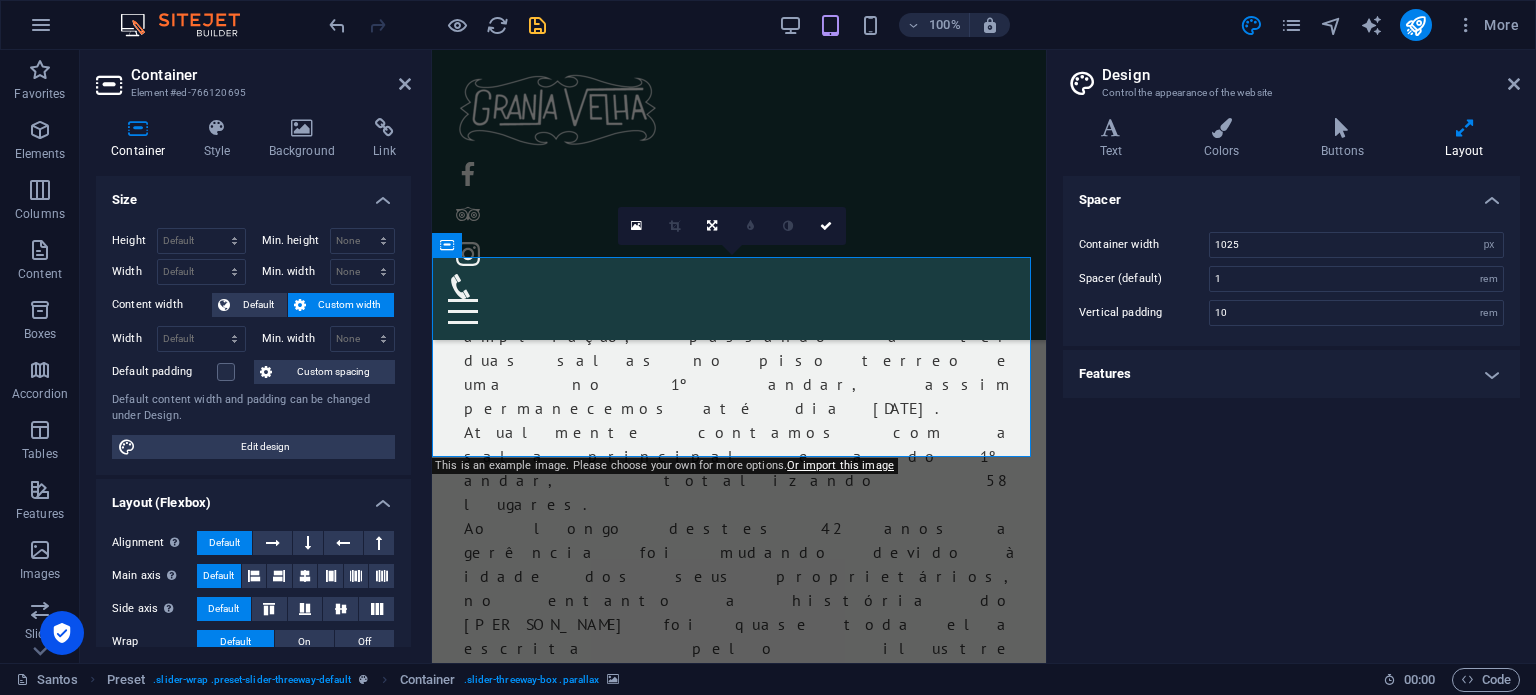 scroll, scrollTop: 2075, scrollLeft: 0, axis: vertical 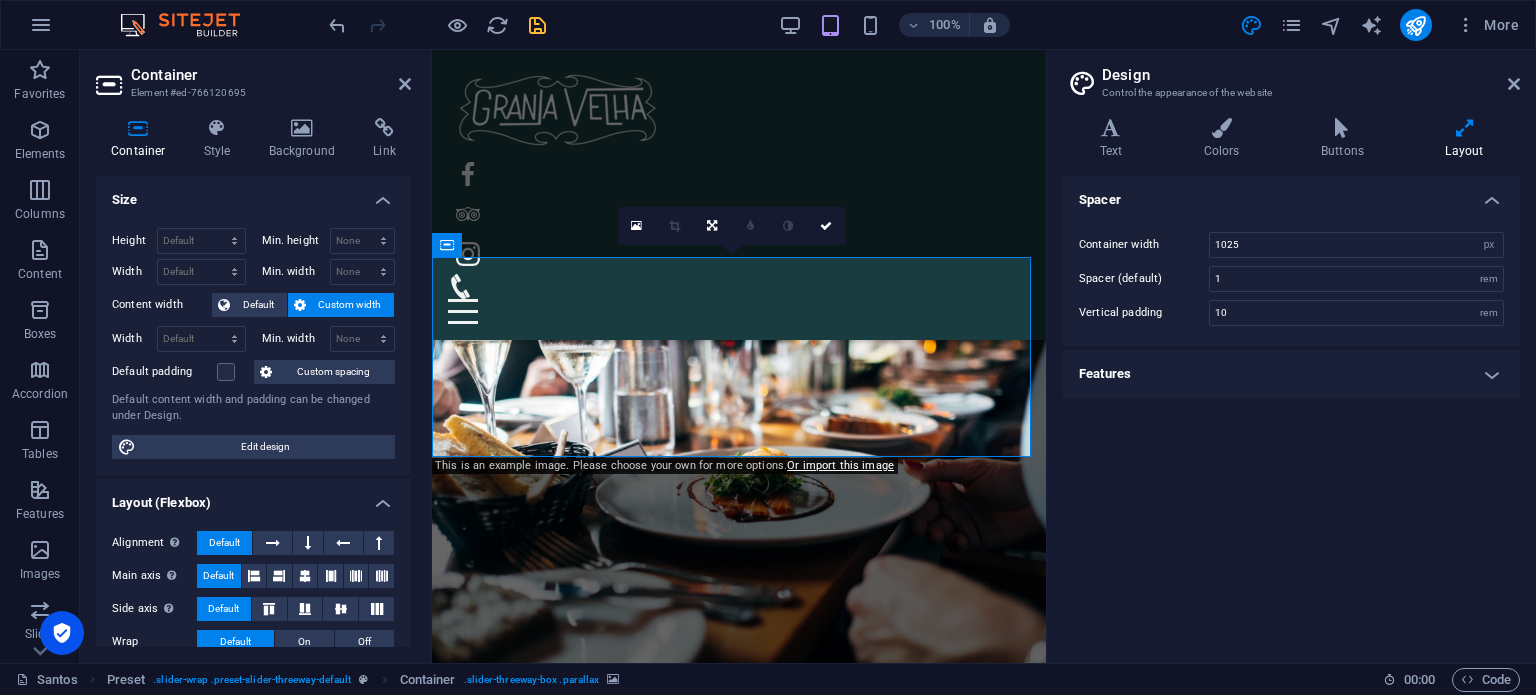 click at bounding box center [739, 466] 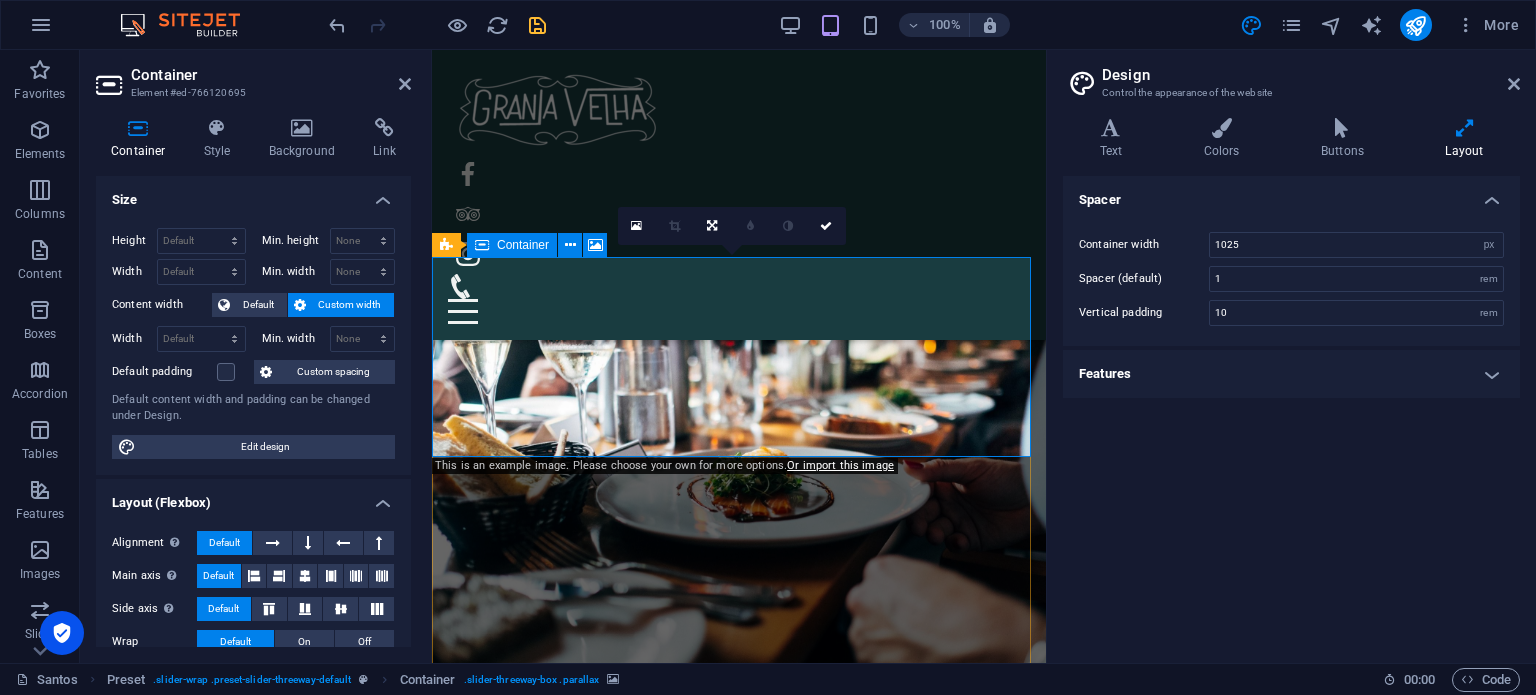 click on "Drop content here or  Add elements  Paste clipboard" at bounding box center (739, 844) 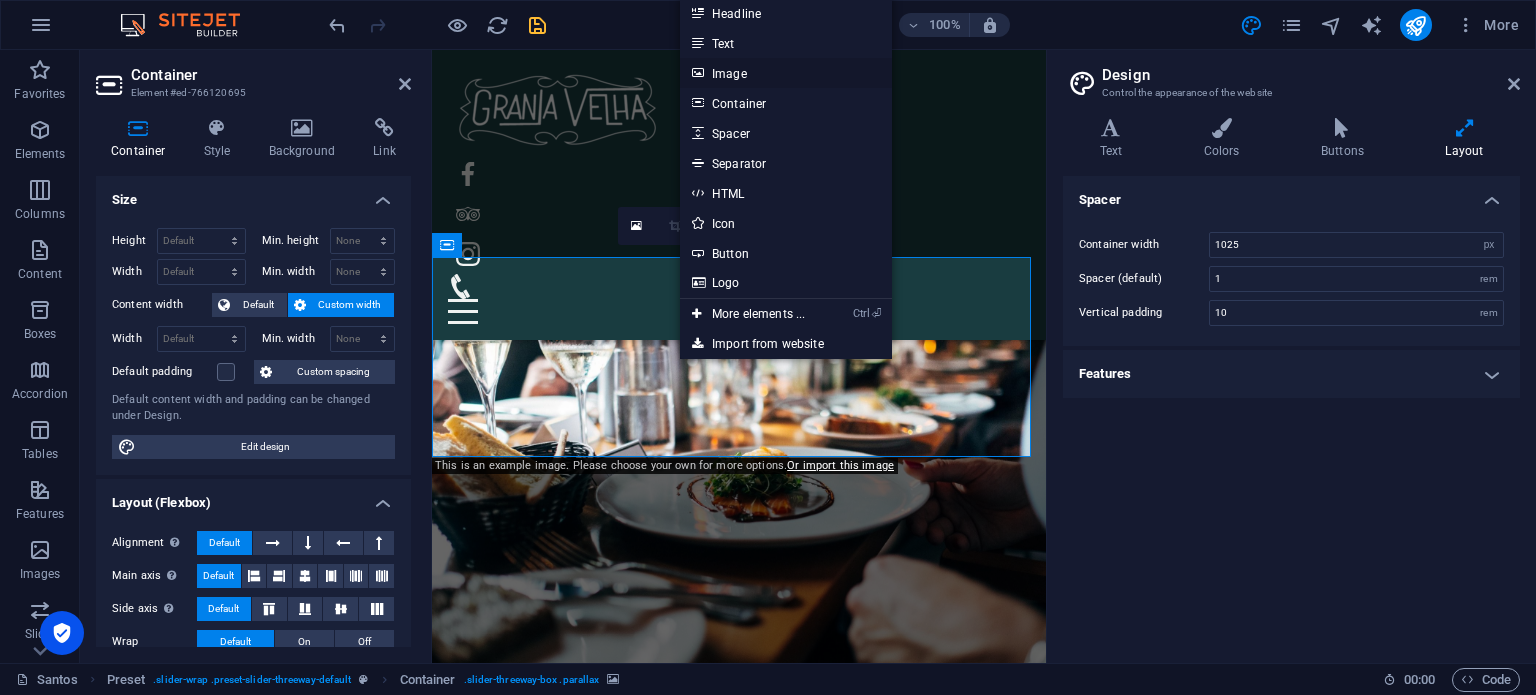 click on "Image" at bounding box center (786, 73) 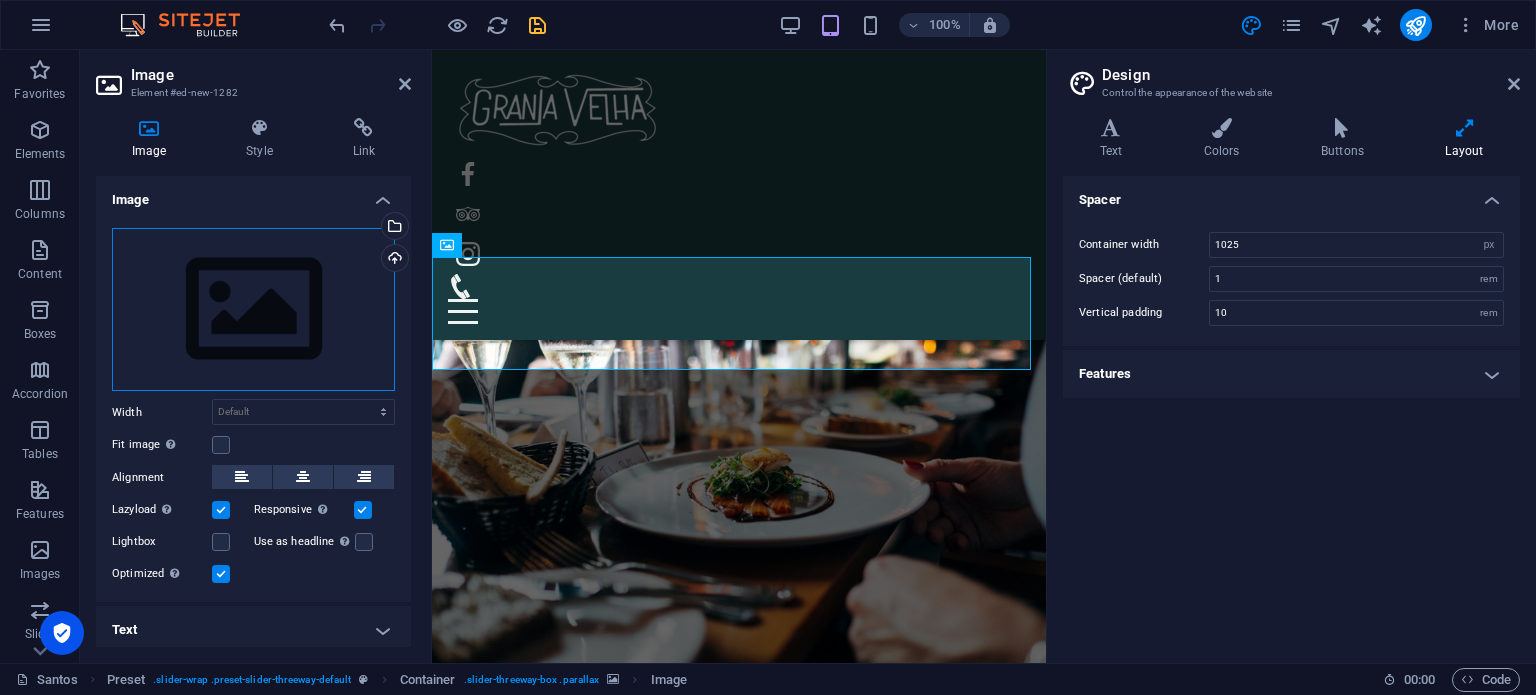 click on "Drag files here, click to choose files or select files from Files or our free stock photos & videos" at bounding box center [253, 310] 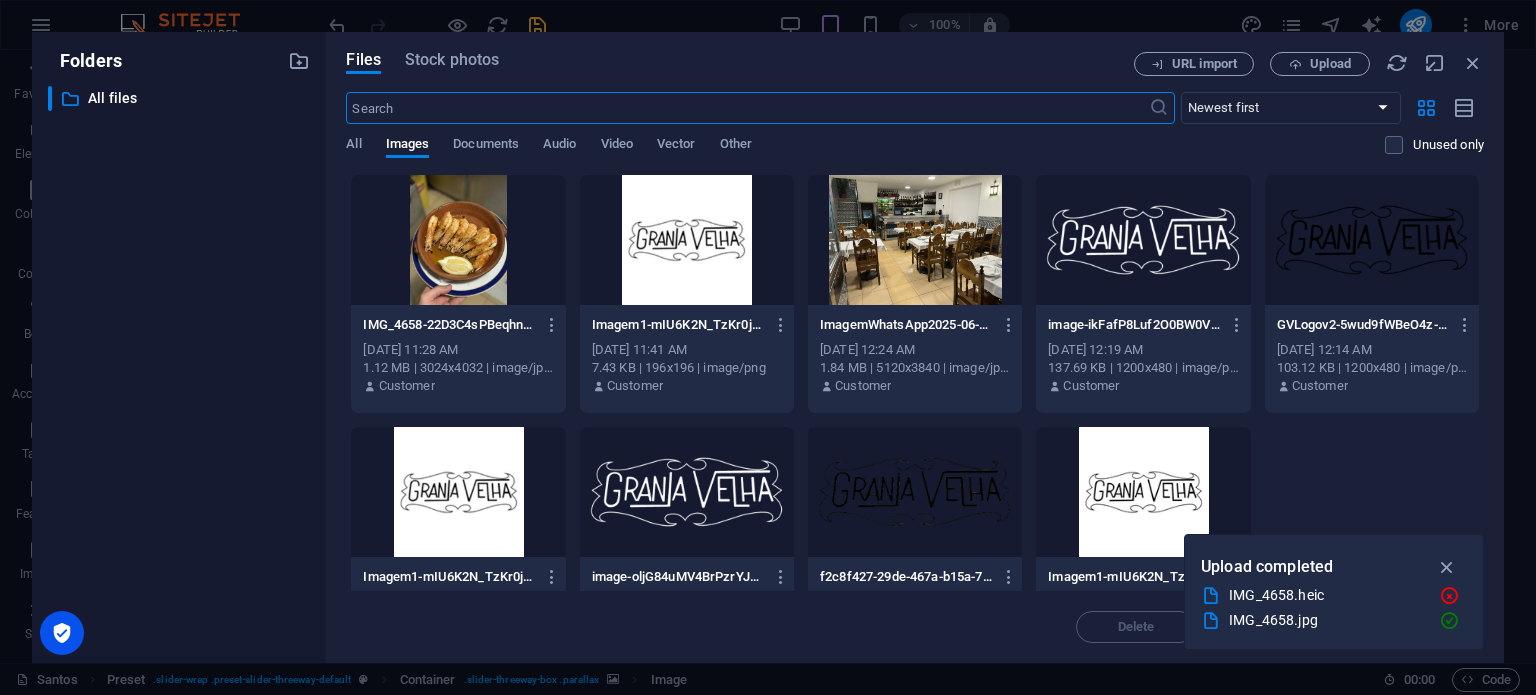 scroll, scrollTop: 4463, scrollLeft: 0, axis: vertical 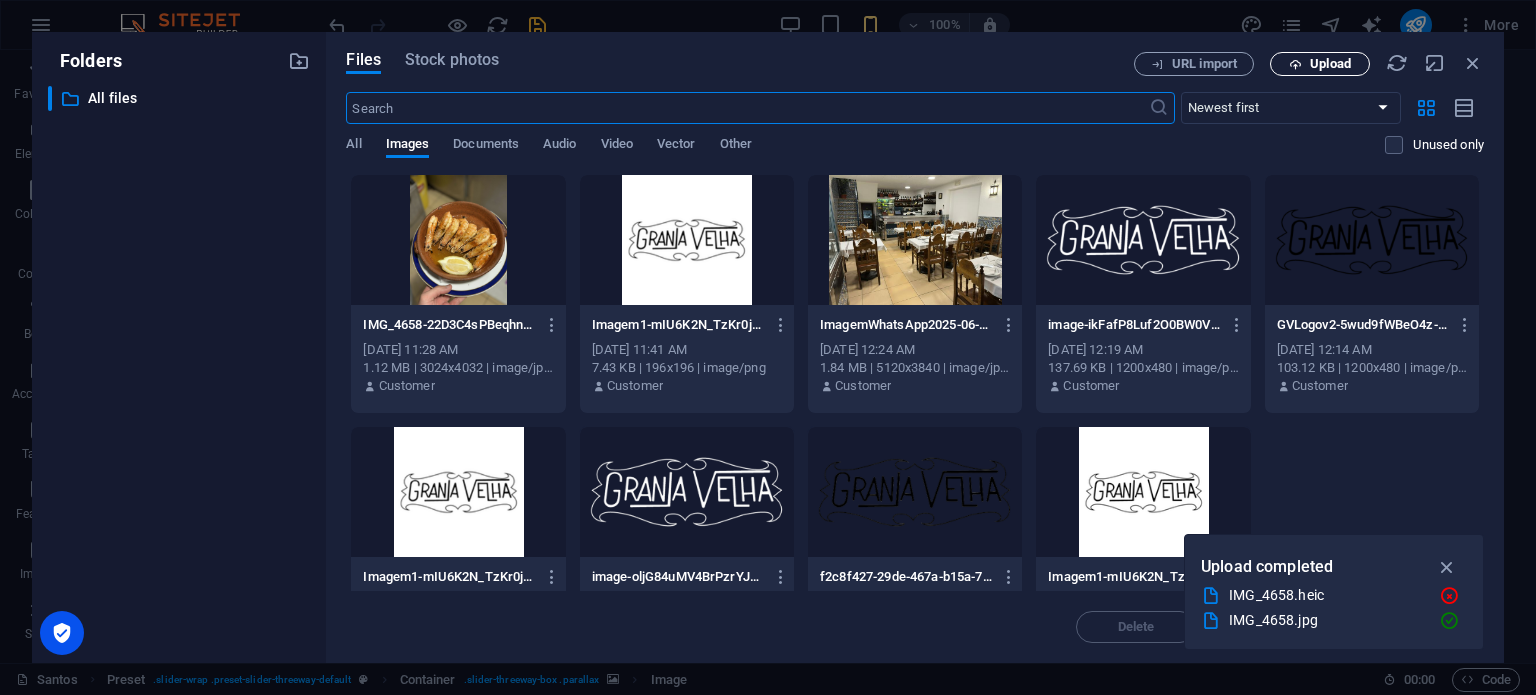 click on "Upload" at bounding box center (1320, 64) 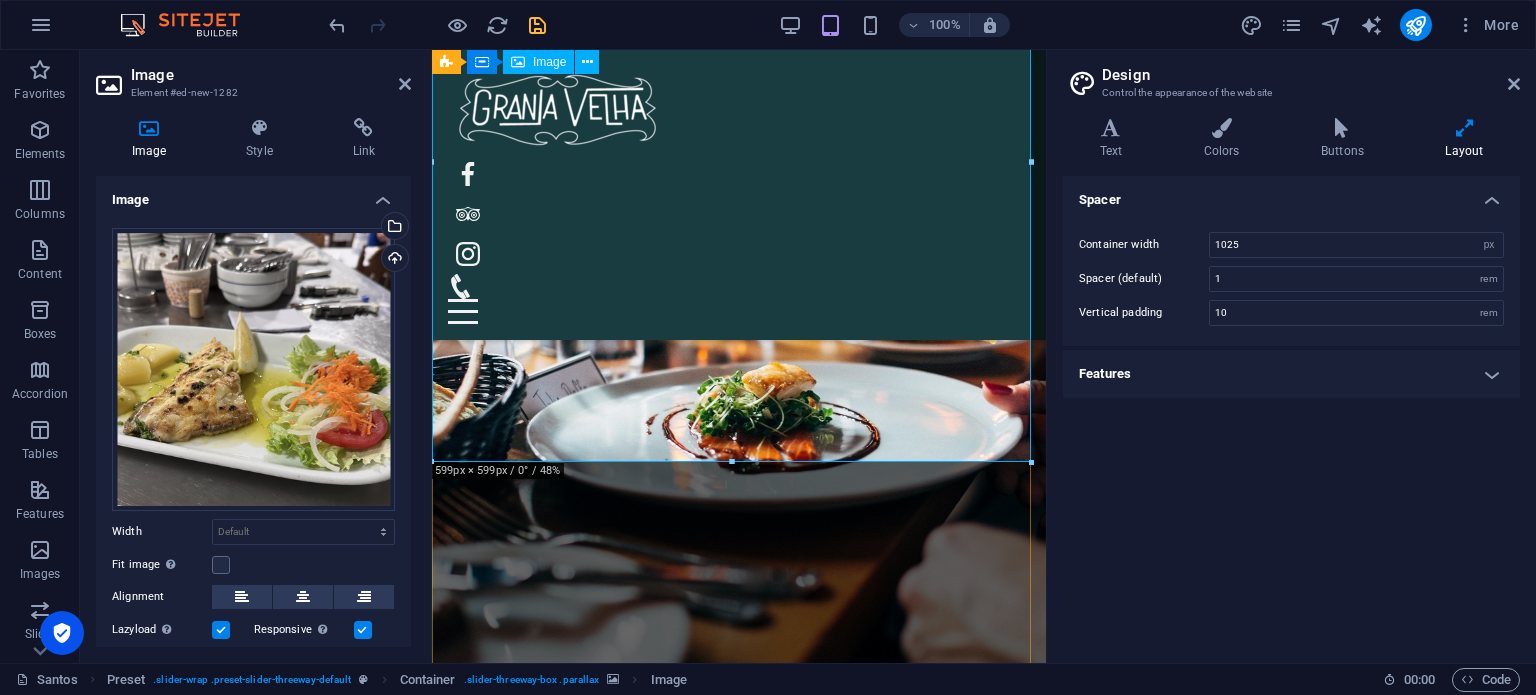 scroll, scrollTop: 2732, scrollLeft: 0, axis: vertical 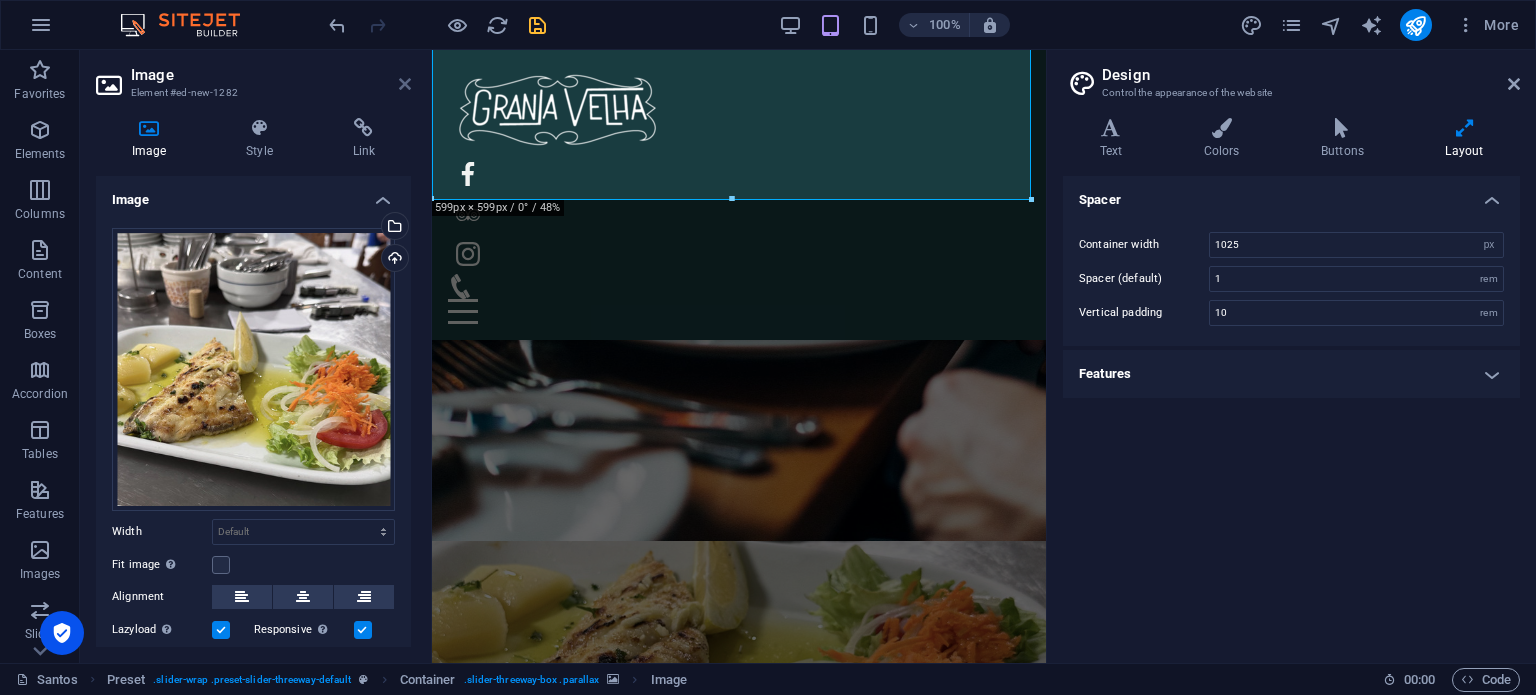 click at bounding box center [405, 84] 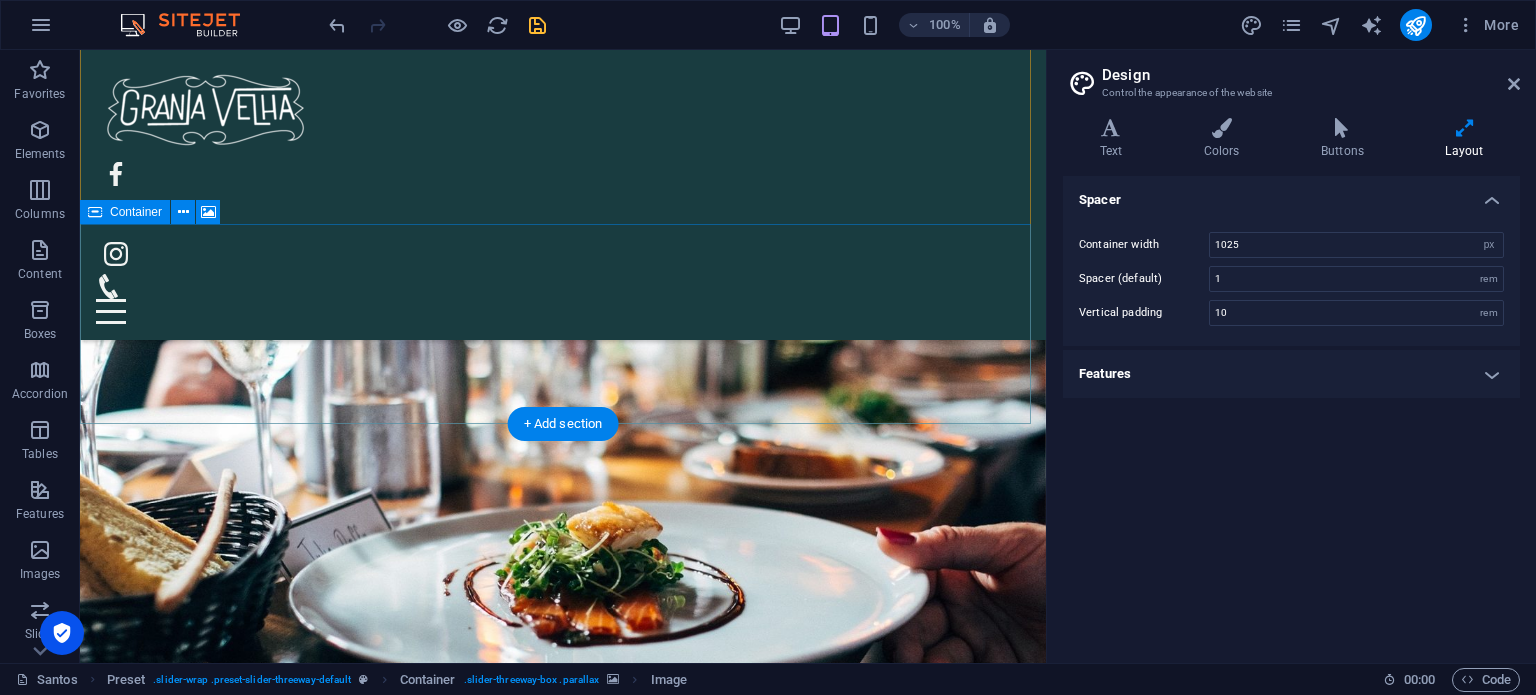 scroll, scrollTop: 2606, scrollLeft: 0, axis: vertical 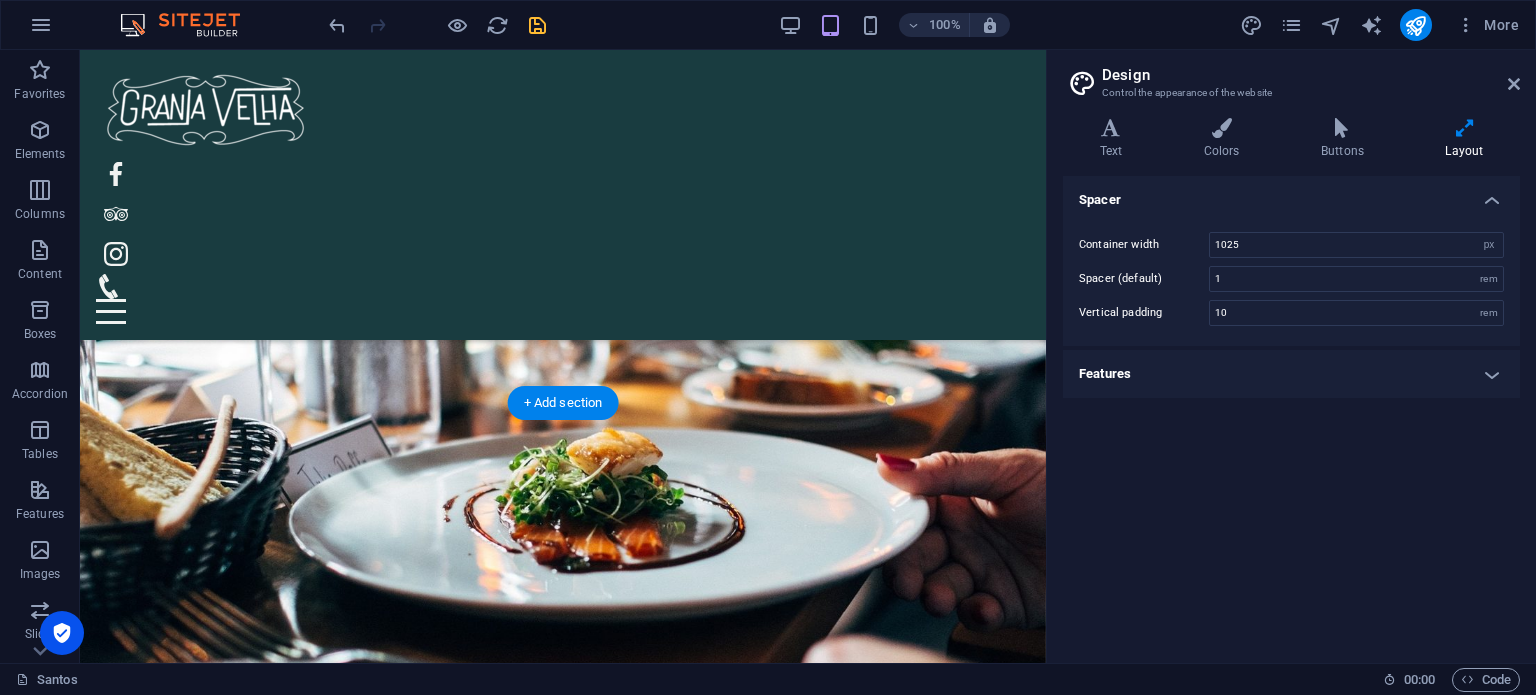 click at bounding box center [563, 1678] 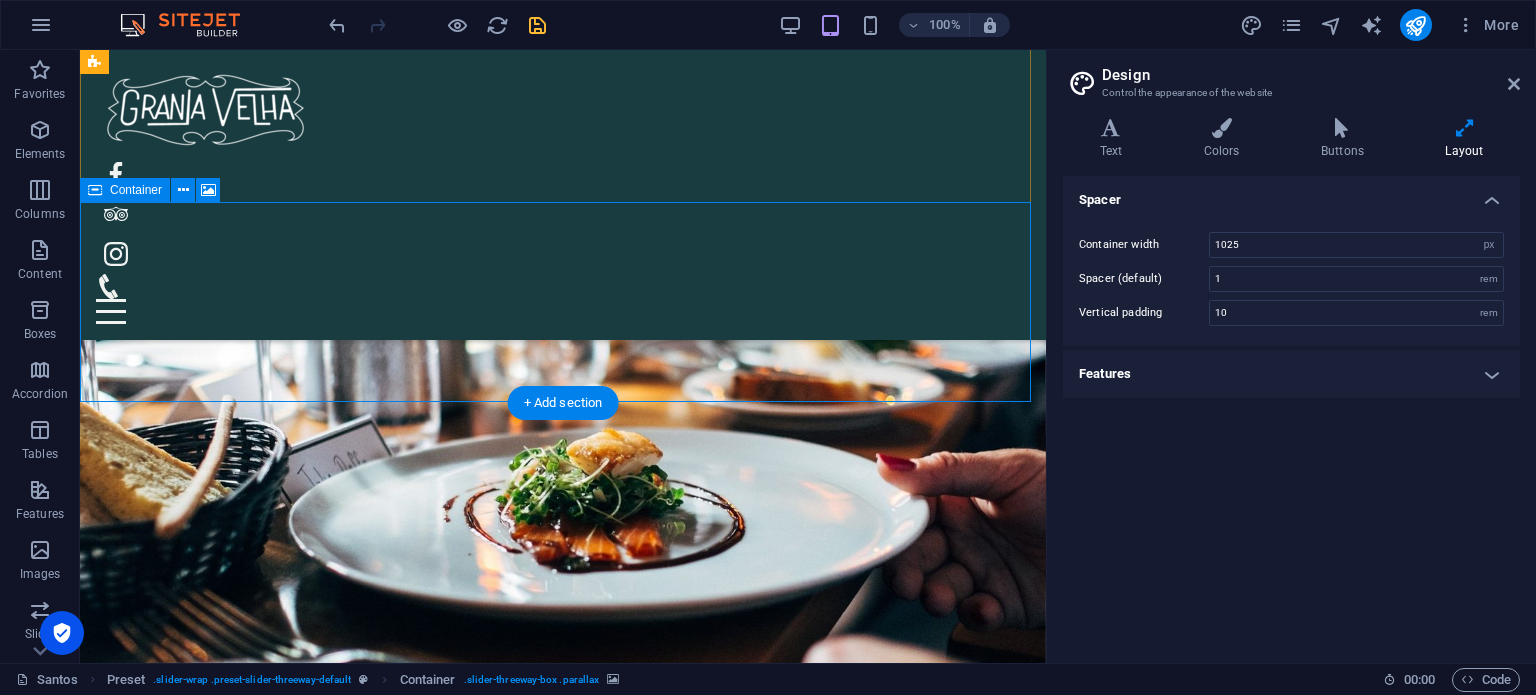 click on "Add elements" at bounding box center [504, 2059] 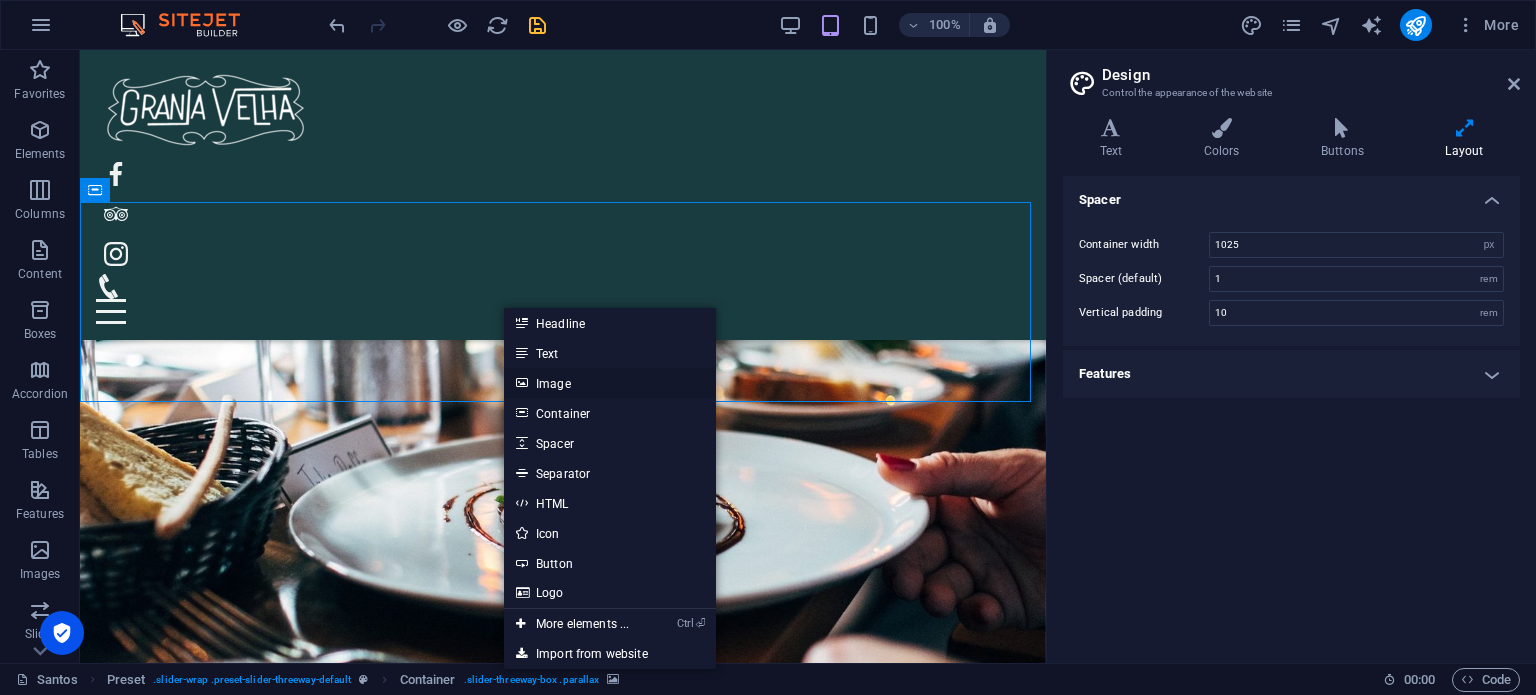 drag, startPoint x: 577, startPoint y: 389, endPoint x: 145, endPoint y: 336, distance: 435.239 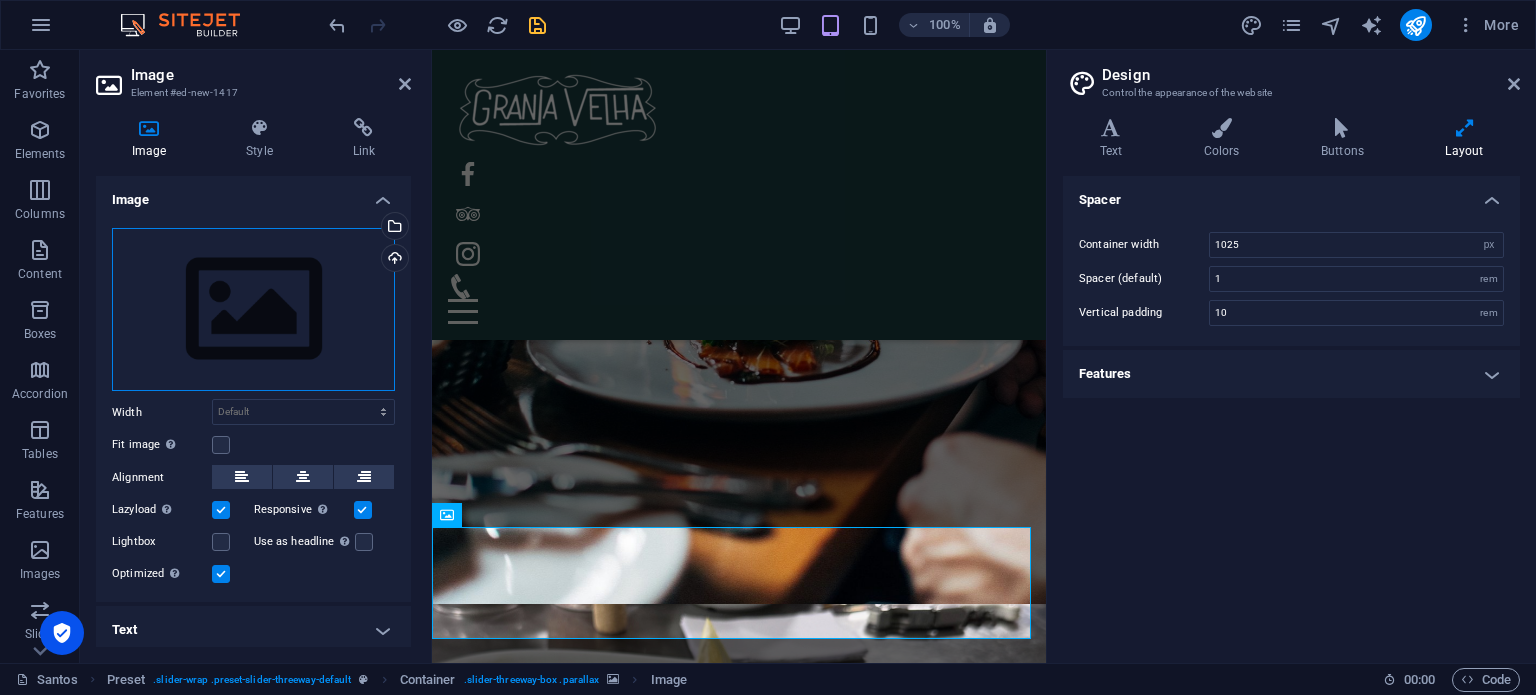 click on "Drag files here, click to choose files or select files from Files or our free stock photos & videos" at bounding box center [253, 310] 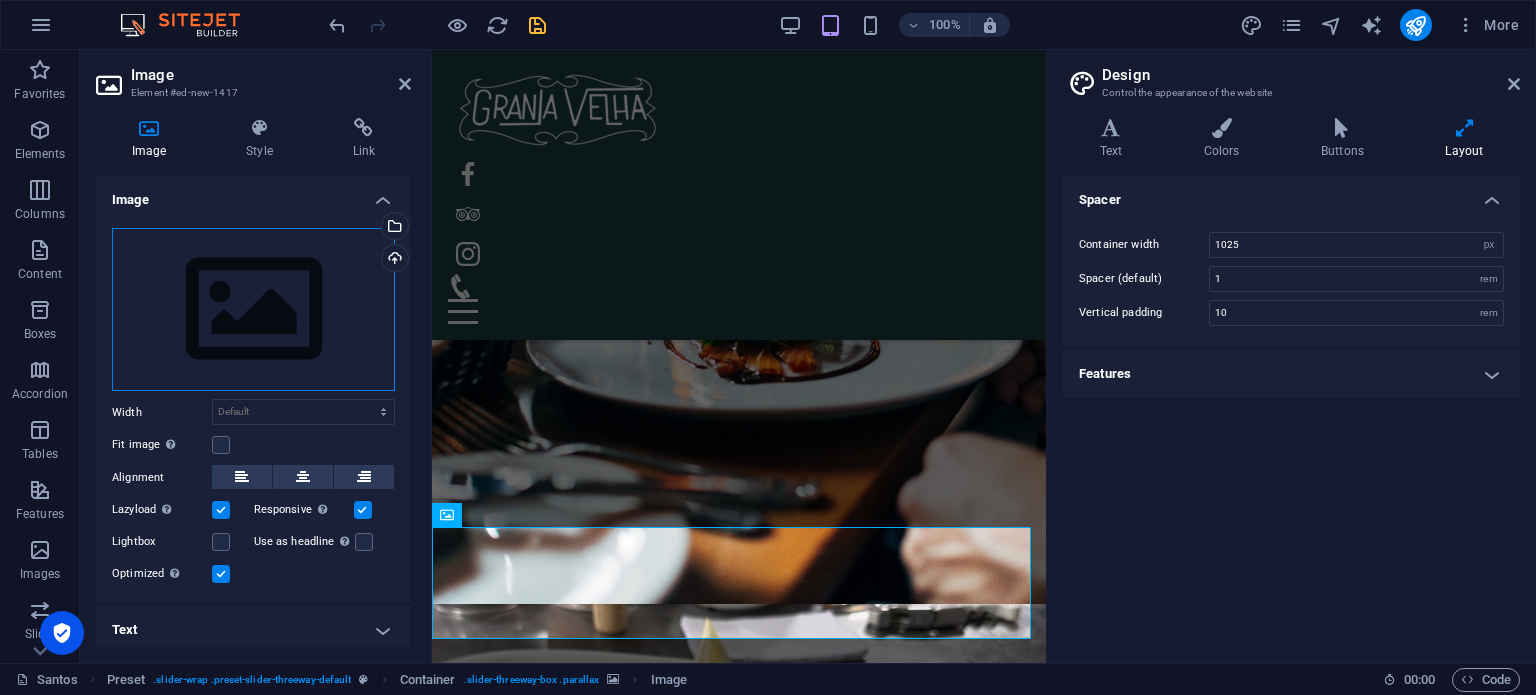 scroll, scrollTop: 4864, scrollLeft: 0, axis: vertical 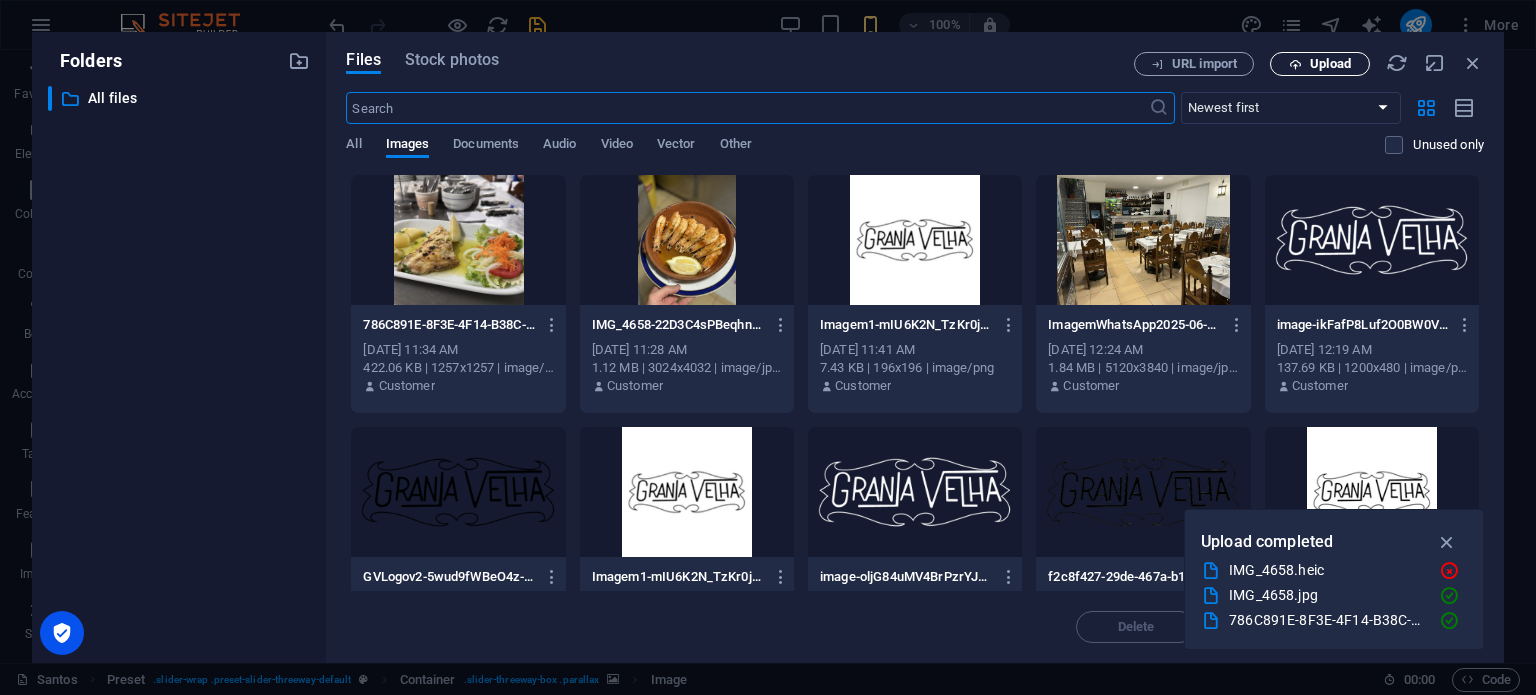 click on "Upload" at bounding box center [1330, 64] 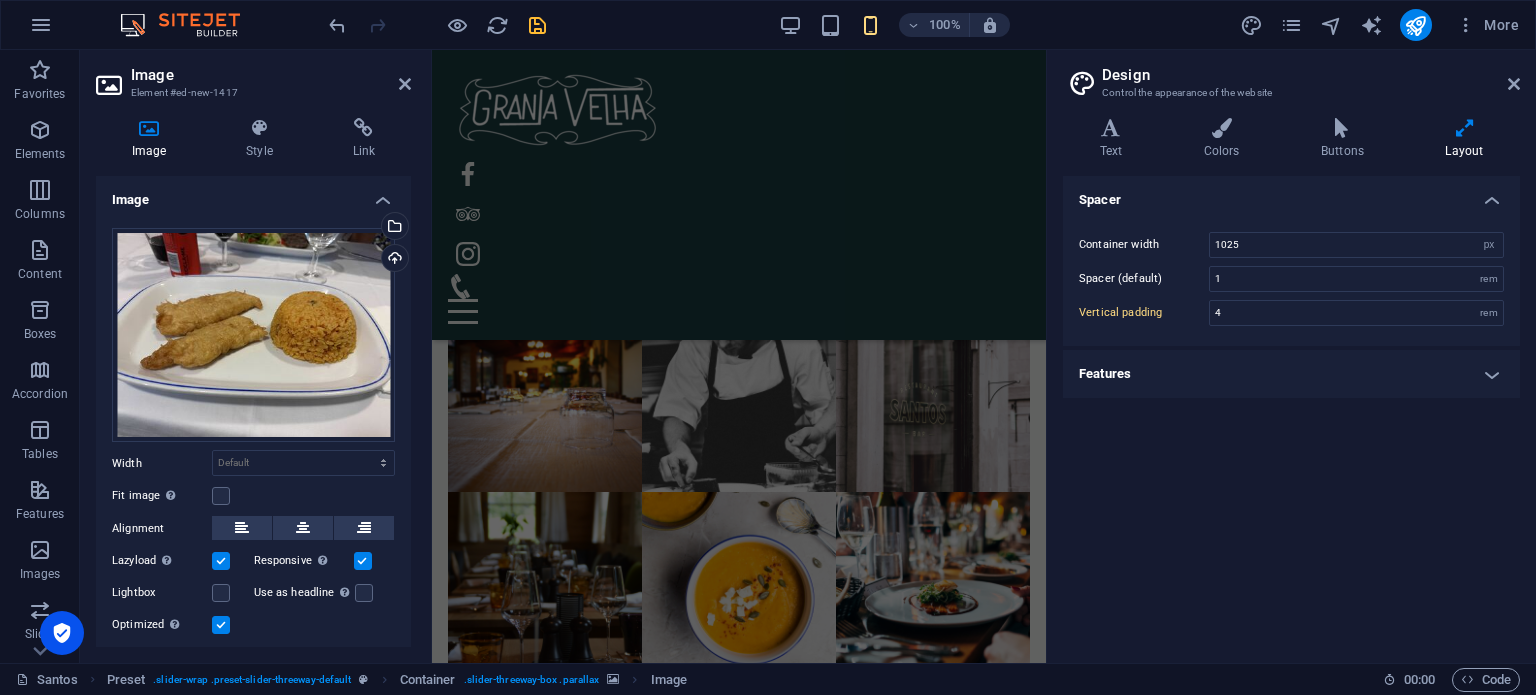 type on "10" 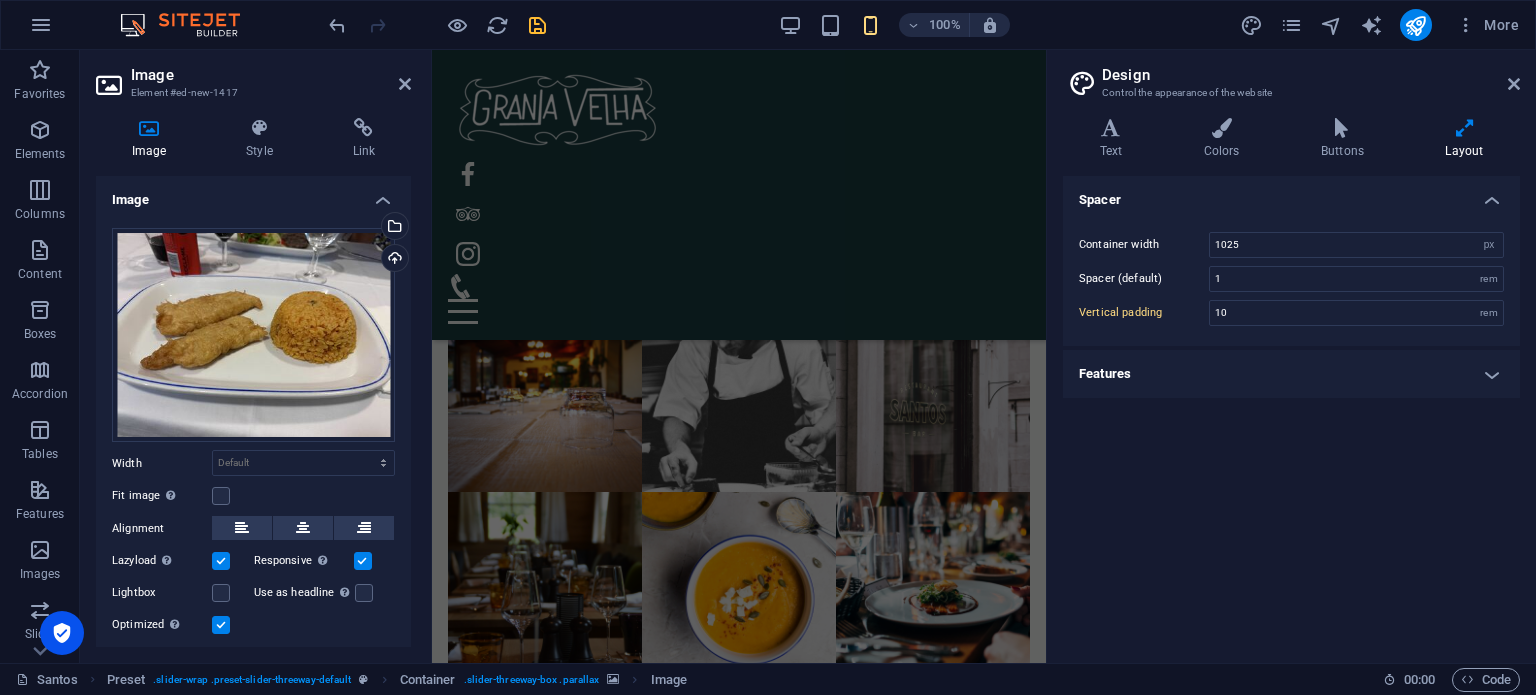 scroll, scrollTop: 2833, scrollLeft: 0, axis: vertical 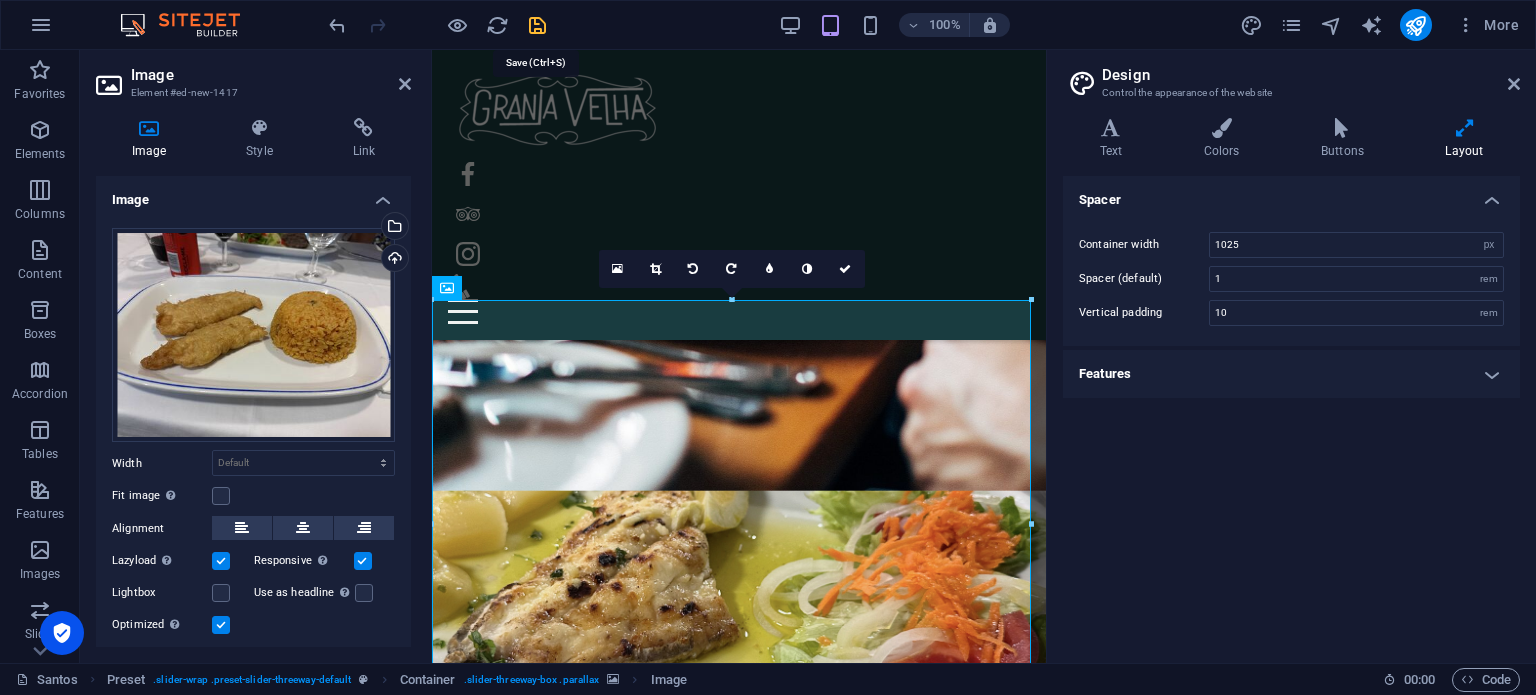 click at bounding box center [537, 25] 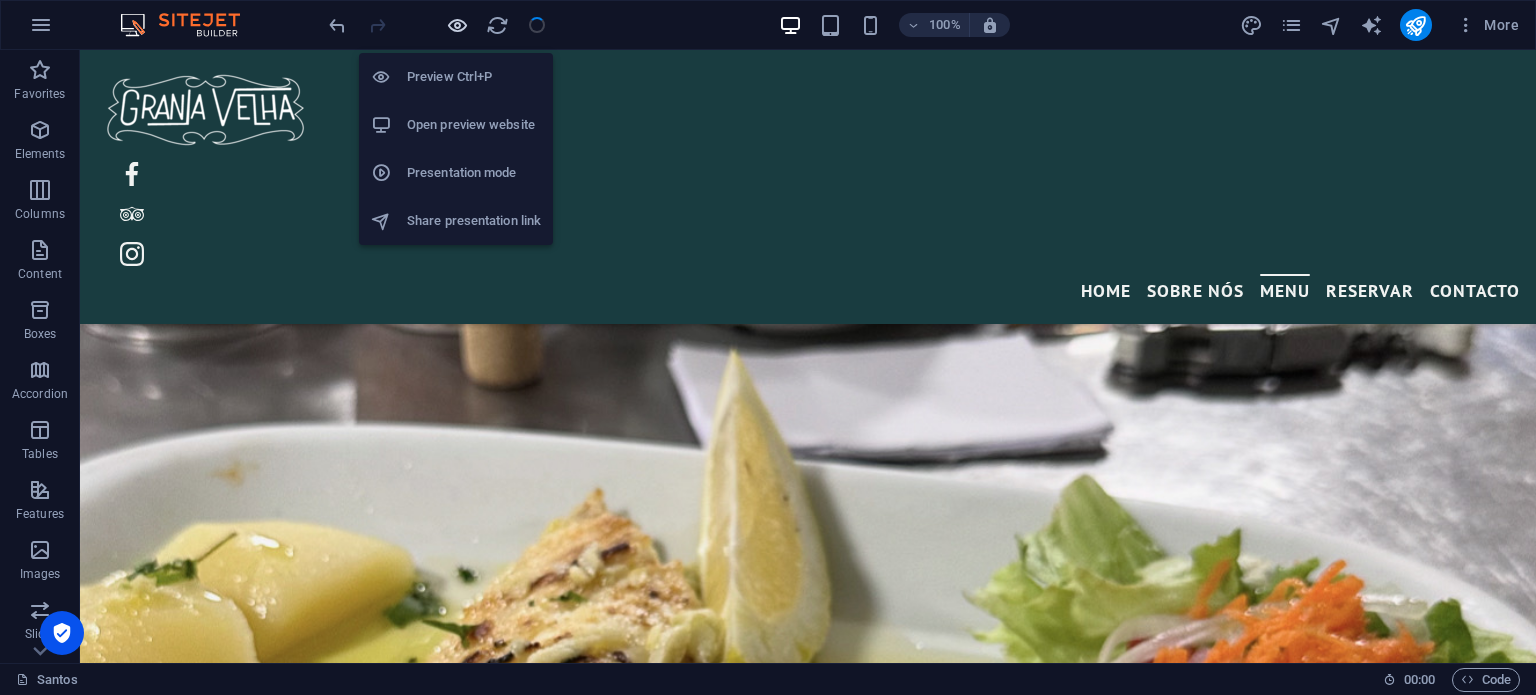 scroll, scrollTop: 2004, scrollLeft: 0, axis: vertical 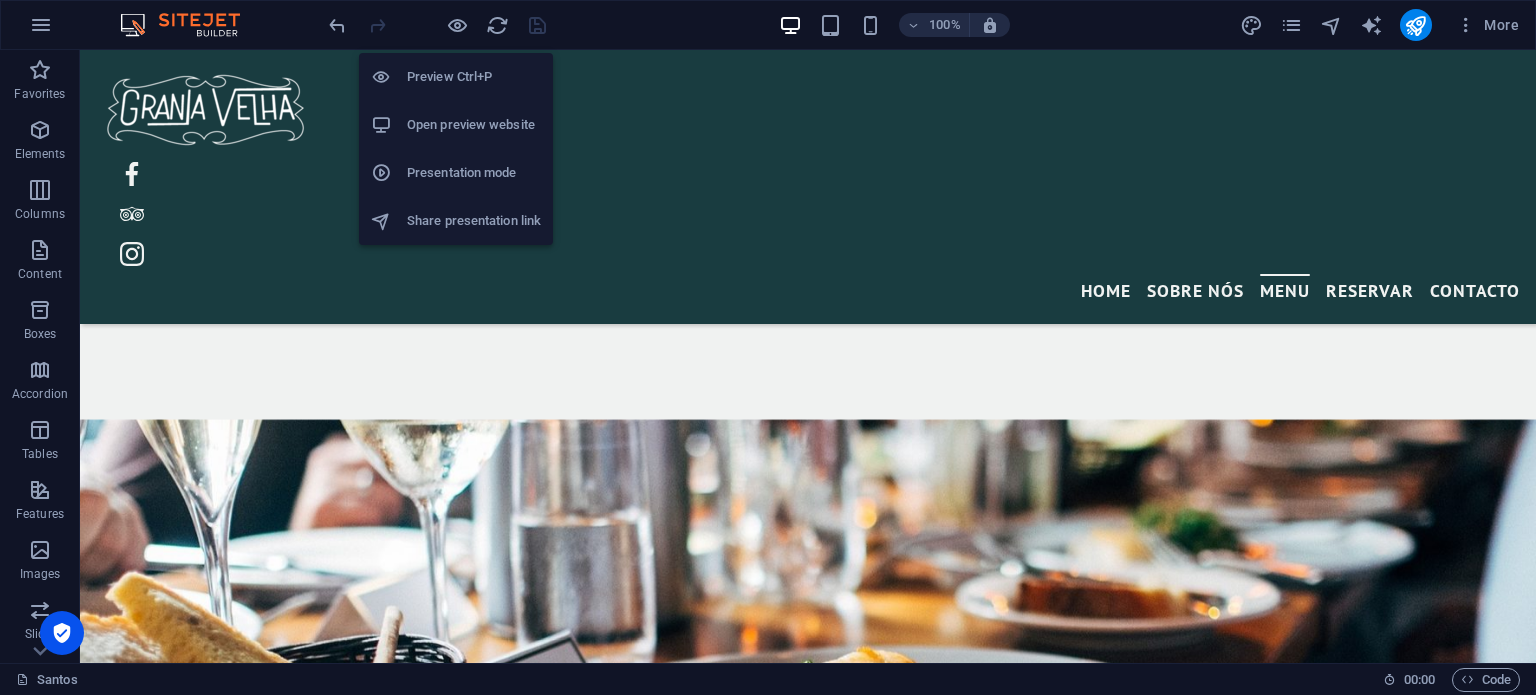 click on "Open preview website" at bounding box center [474, 125] 